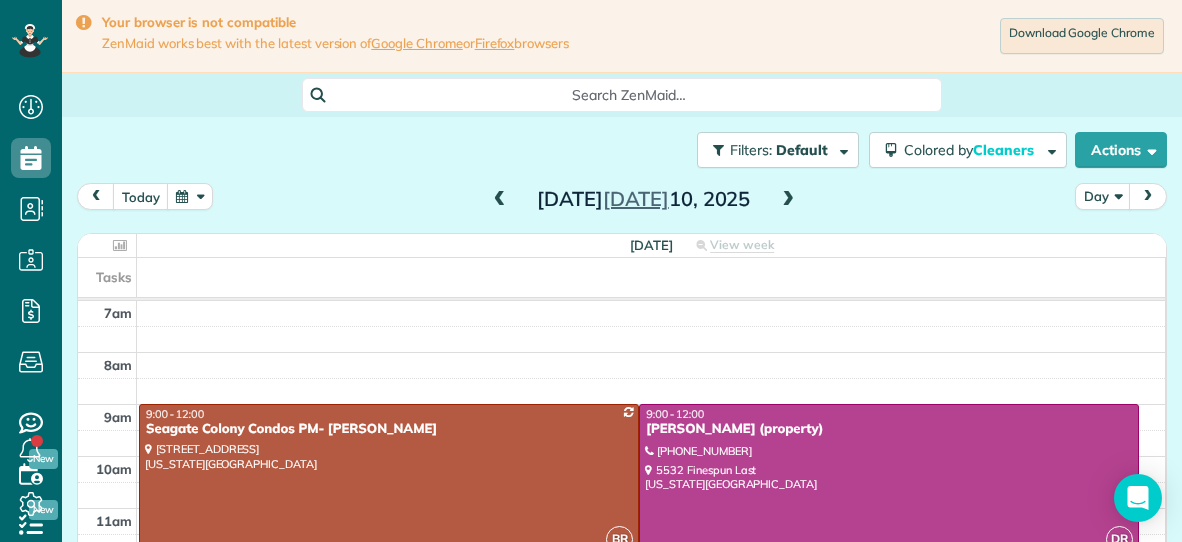 scroll, scrollTop: 0, scrollLeft: 0, axis: both 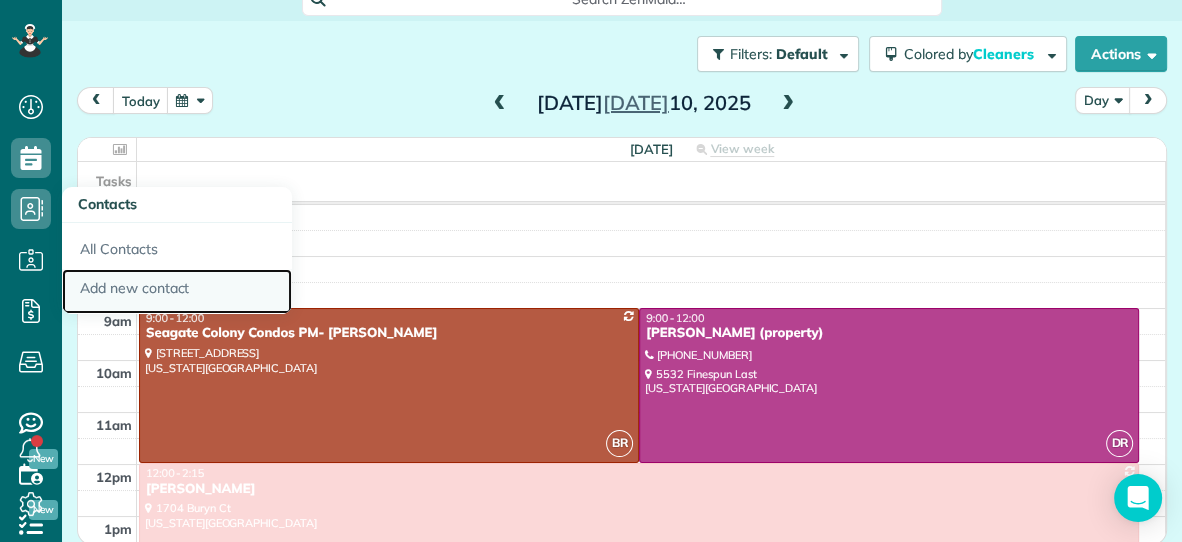 click on "Add new contact" at bounding box center (177, 292) 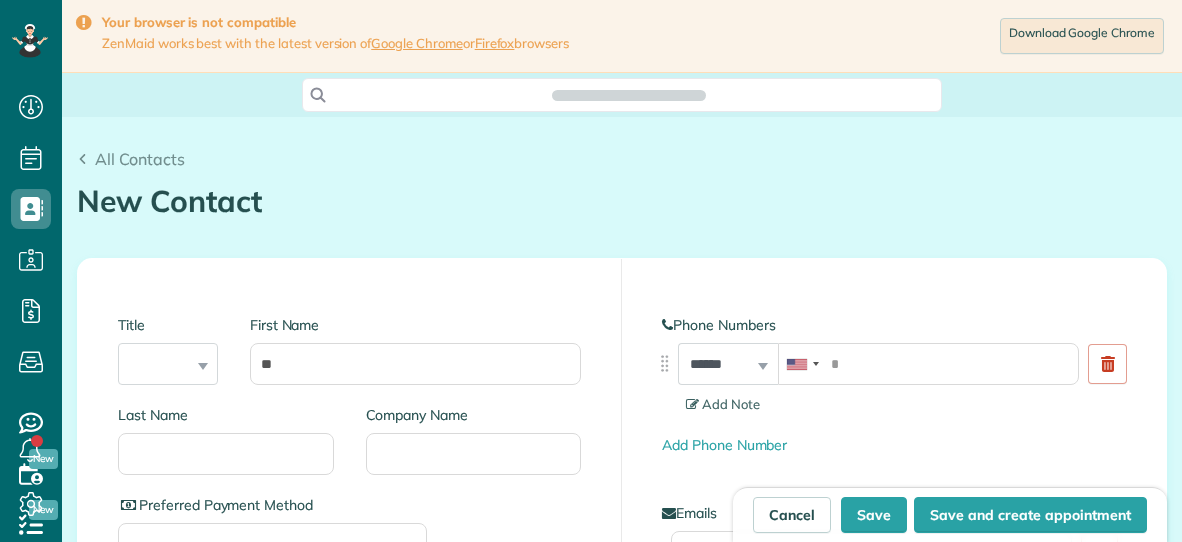 scroll, scrollTop: 0, scrollLeft: 0, axis: both 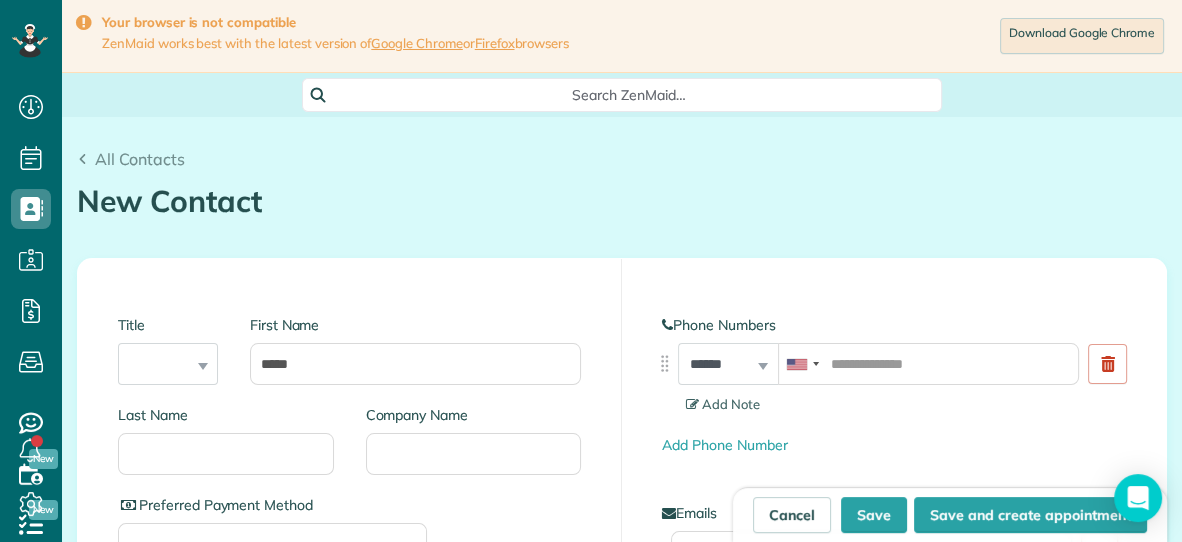type on "*****" 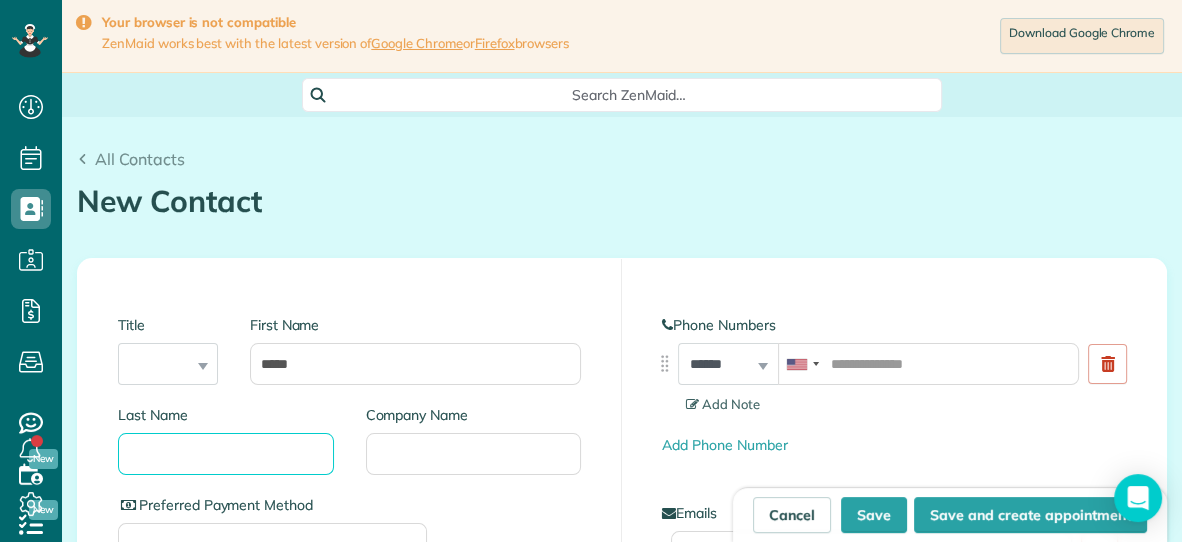 click on "Last Name" at bounding box center (226, 454) 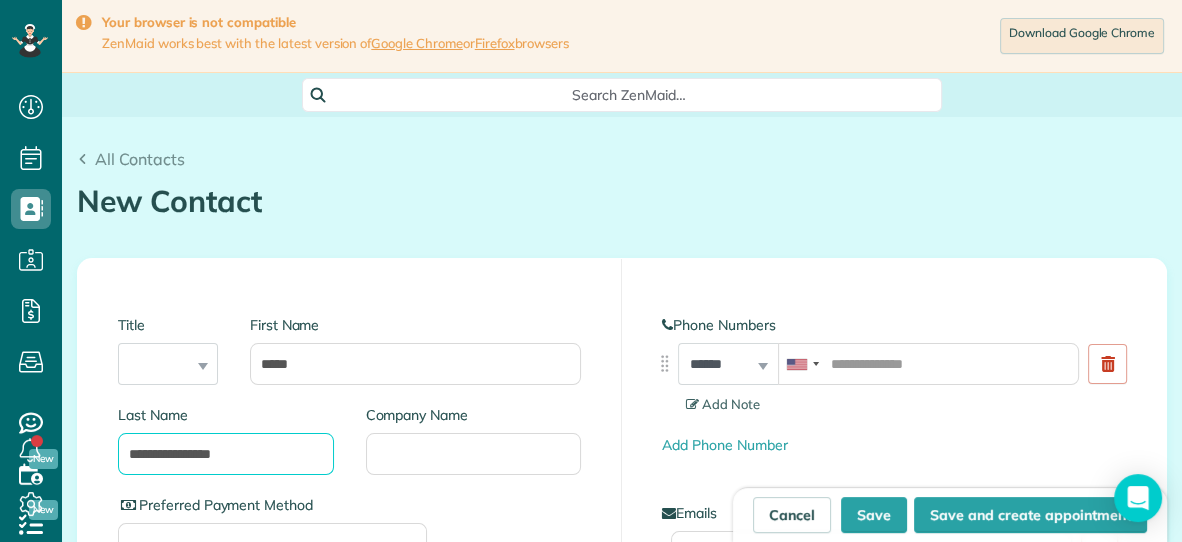 type on "**********" 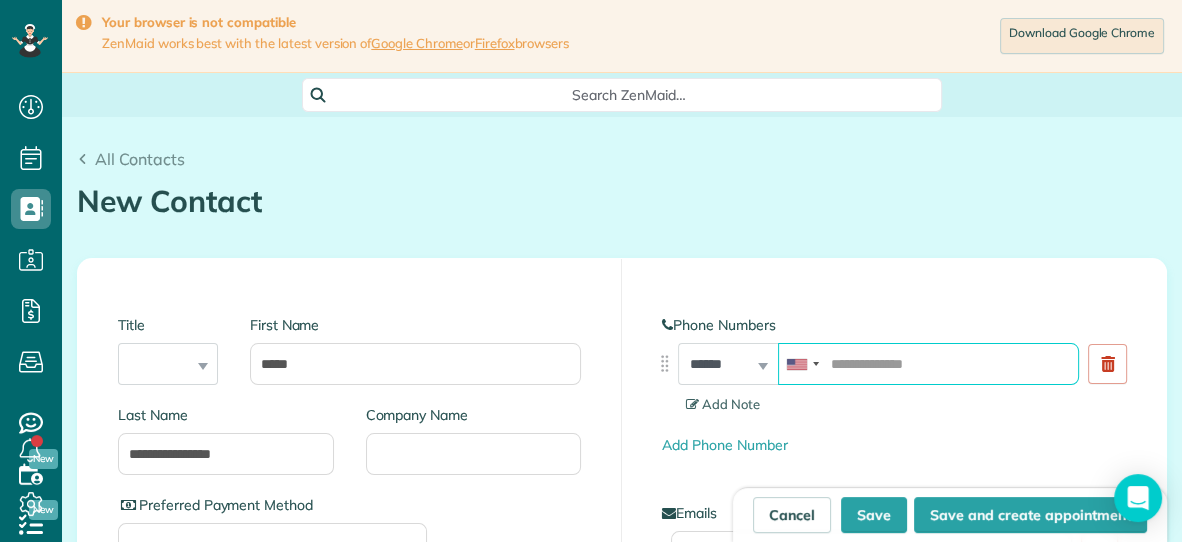 click at bounding box center [928, 364] 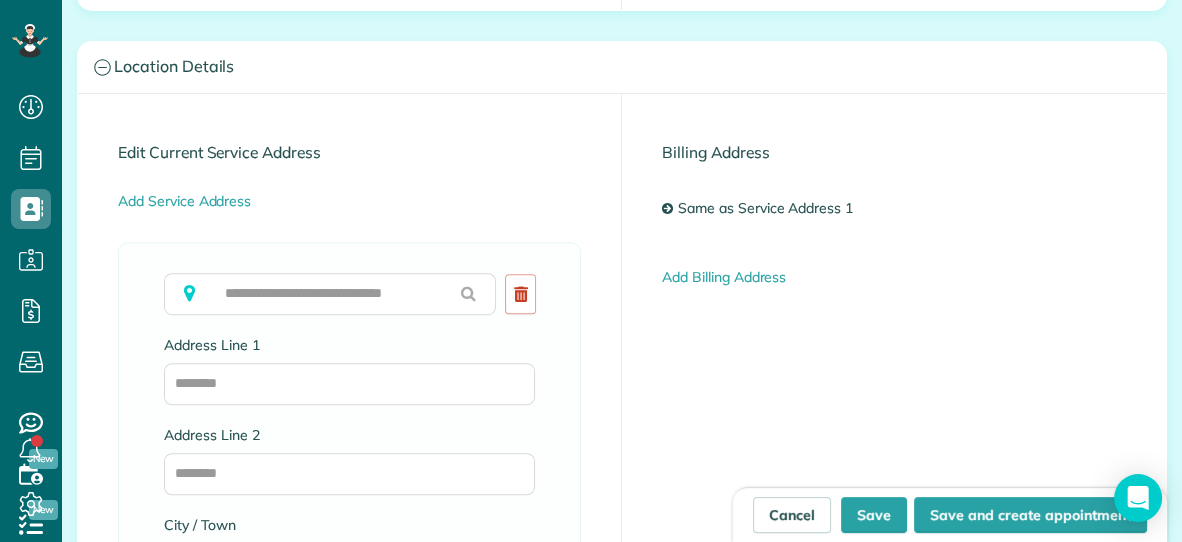 scroll, scrollTop: 1031, scrollLeft: 0, axis: vertical 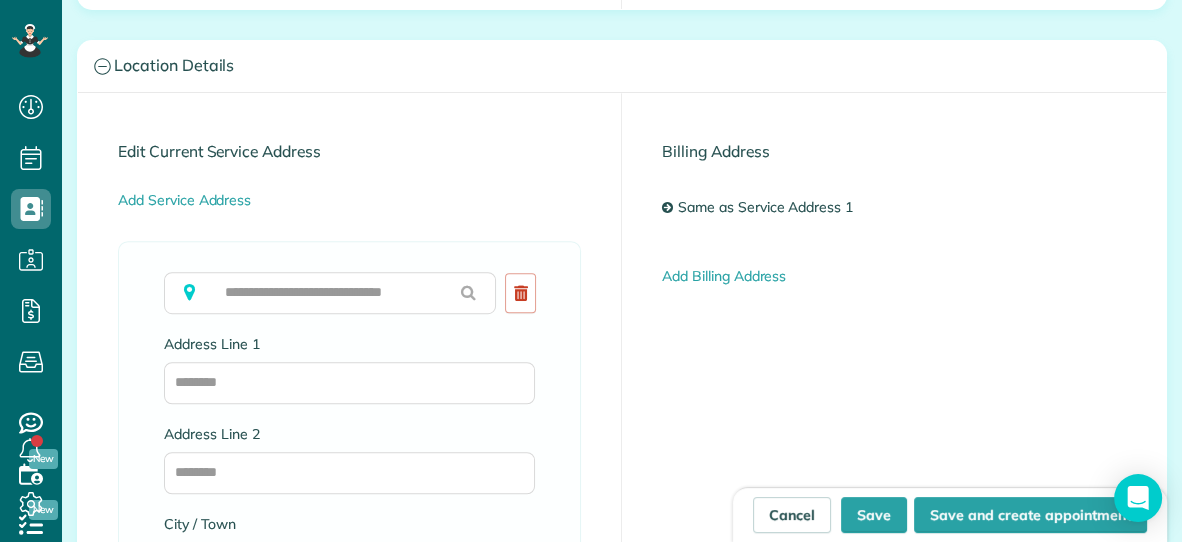 type on "**********" 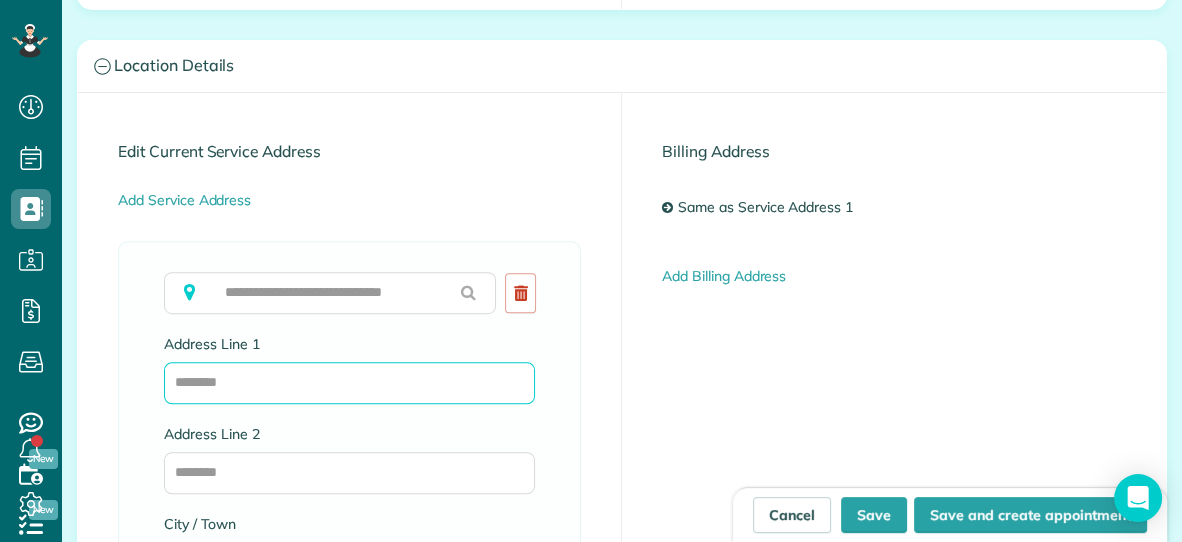 click on "Address Line 1" at bounding box center [349, 383] 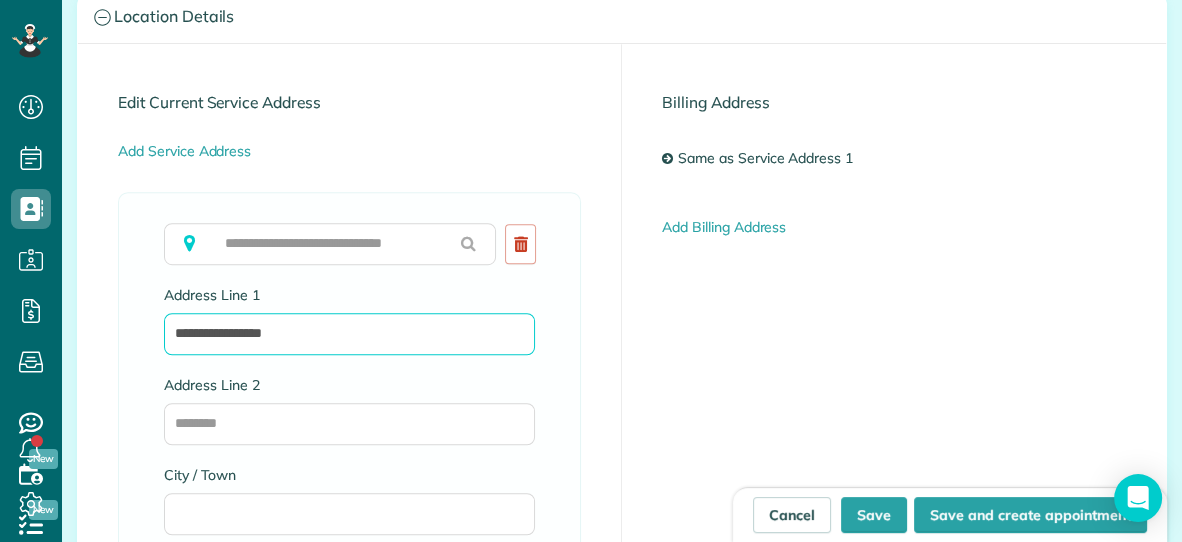 scroll, scrollTop: 1109, scrollLeft: 0, axis: vertical 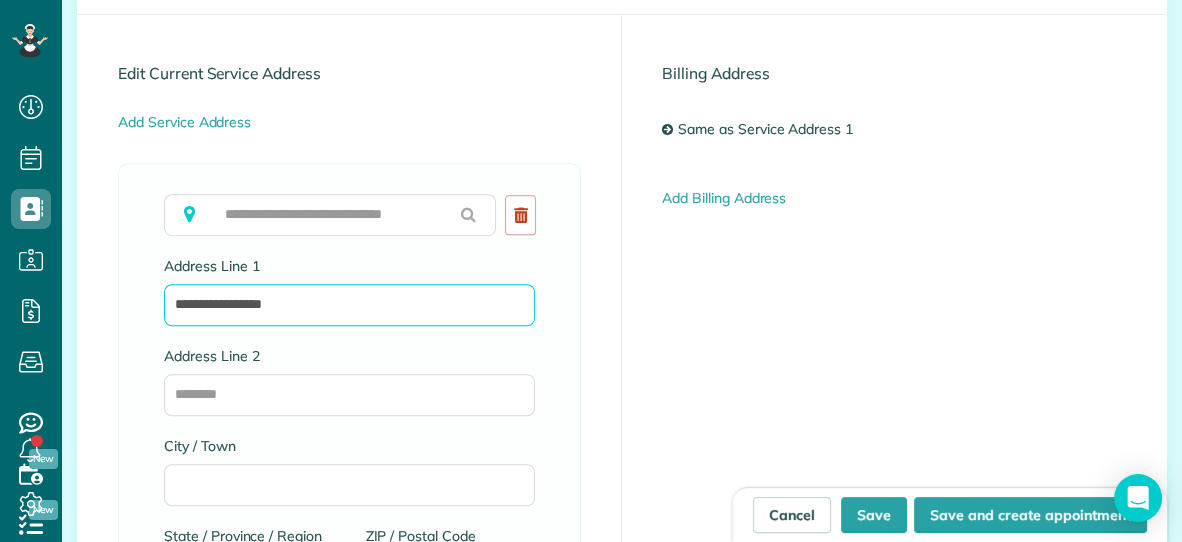 type on "**********" 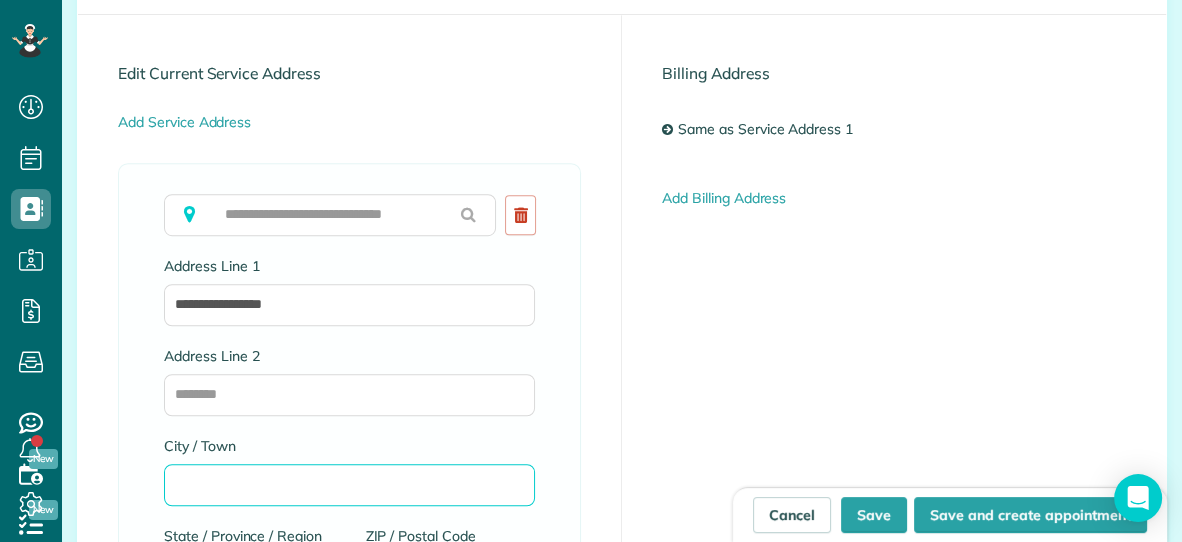 click on "City / Town" at bounding box center (349, 485) 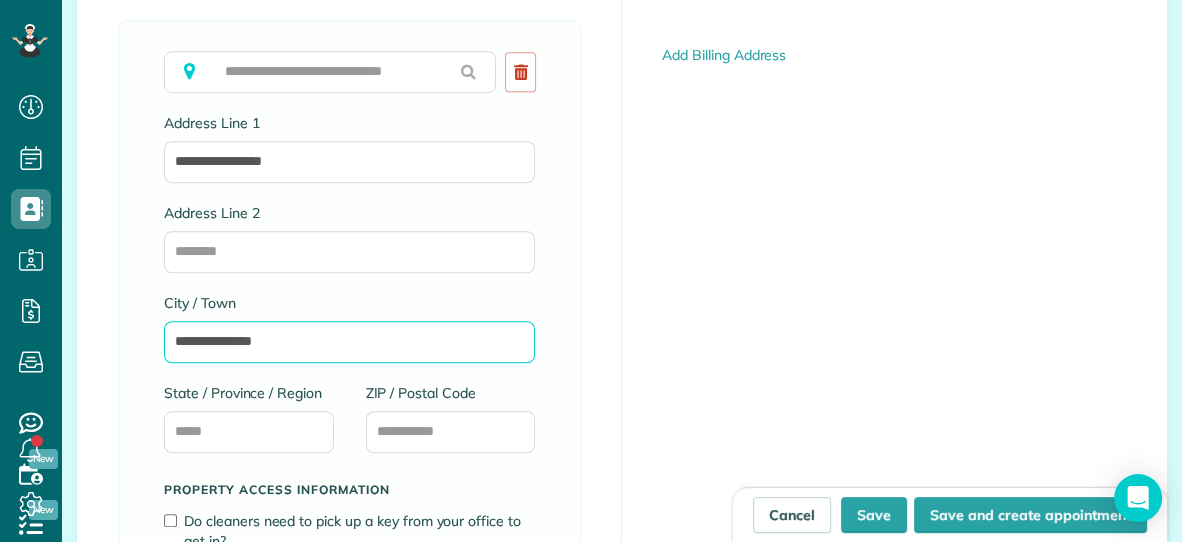 scroll, scrollTop: 1256, scrollLeft: 0, axis: vertical 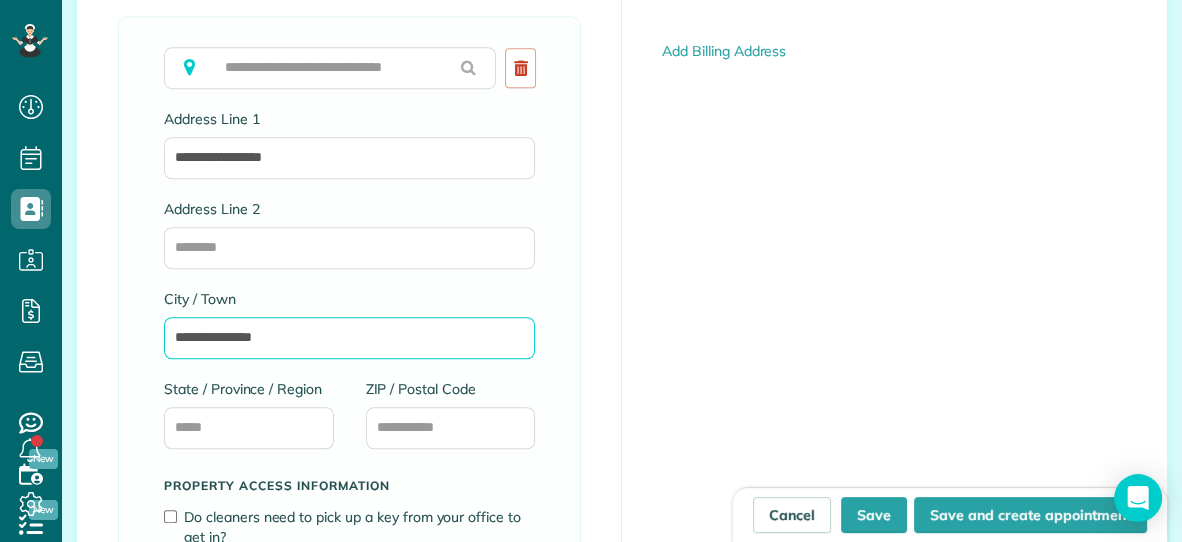 type on "**********" 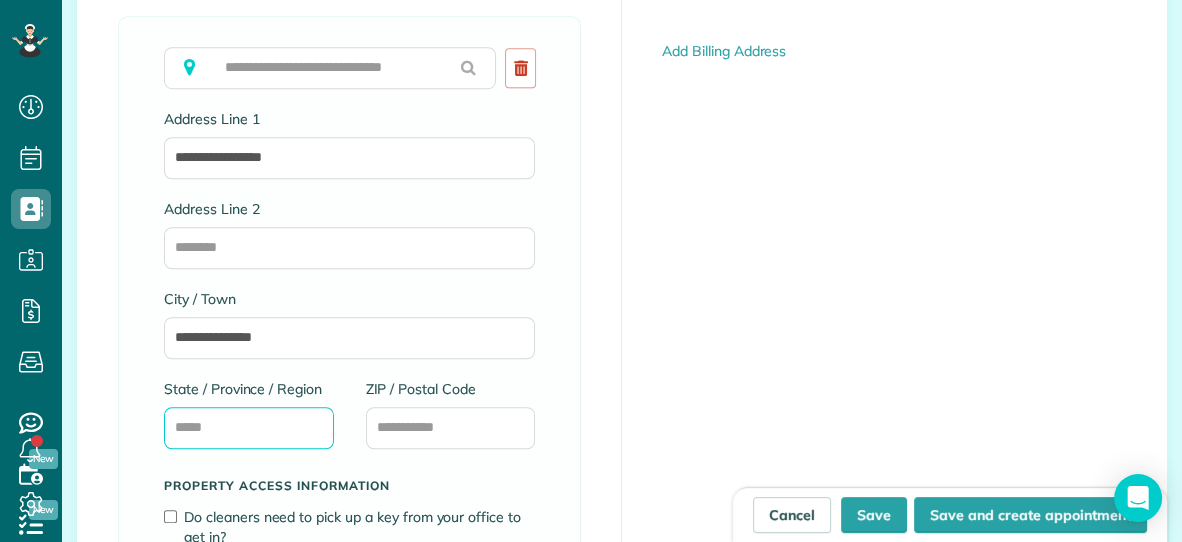 click on "State / Province / Region" at bounding box center (249, 428) 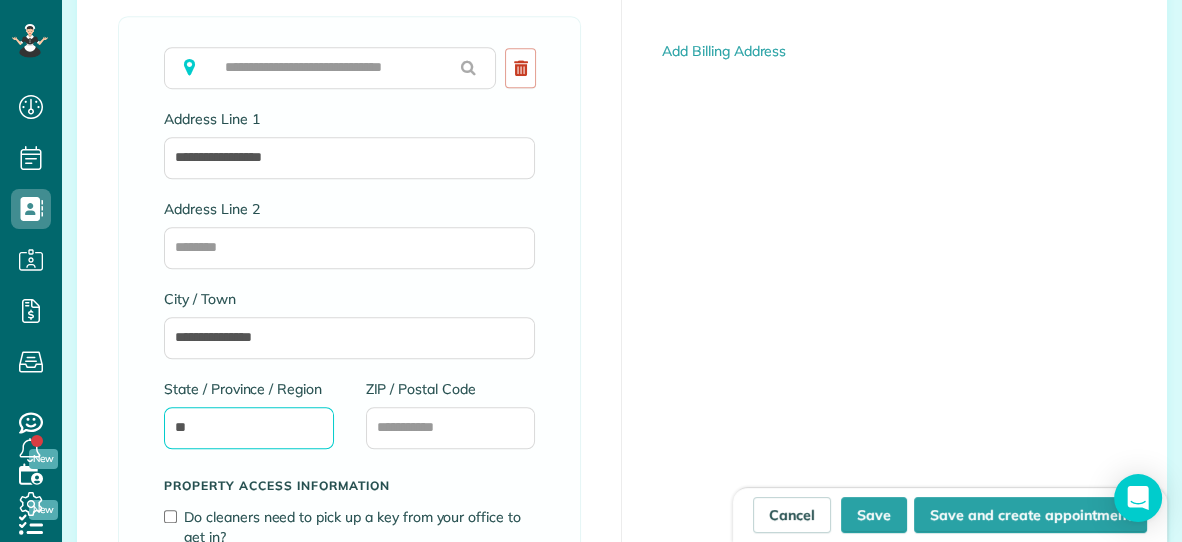 type on "**" 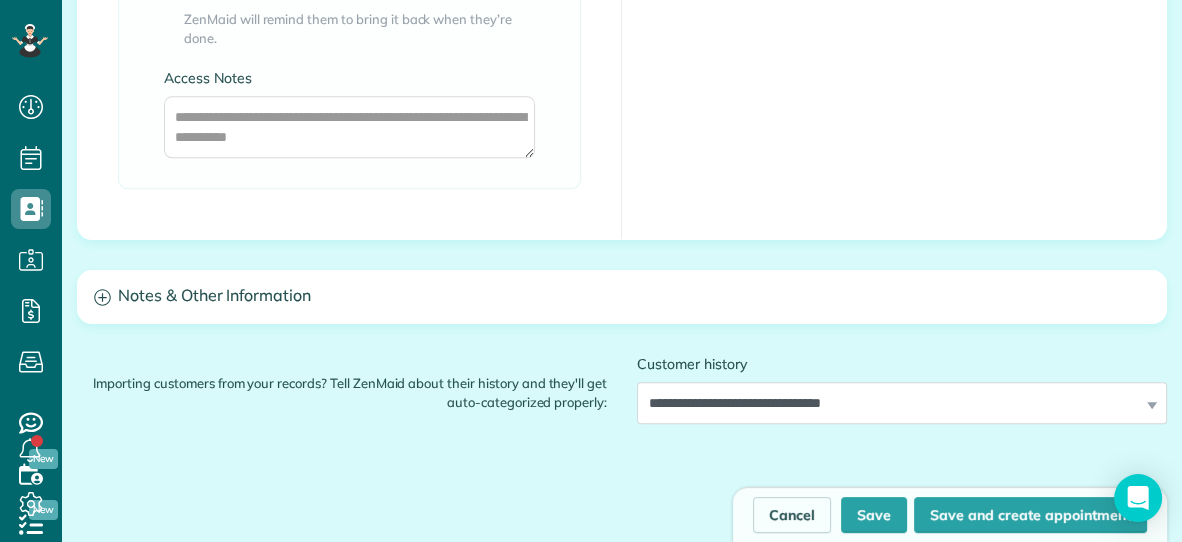 scroll, scrollTop: 1920, scrollLeft: 0, axis: vertical 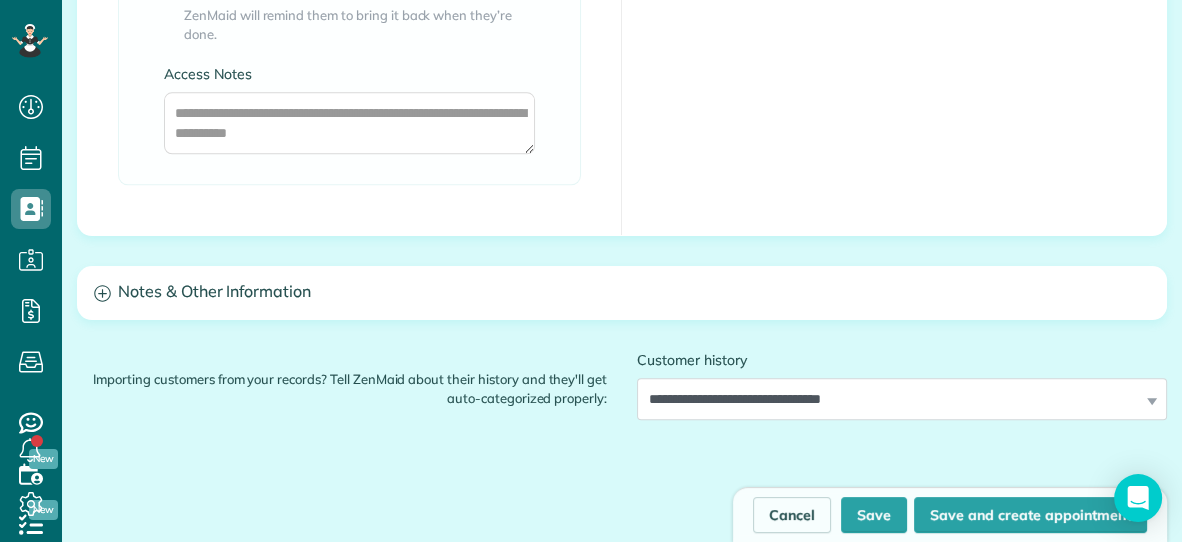 type on "*****" 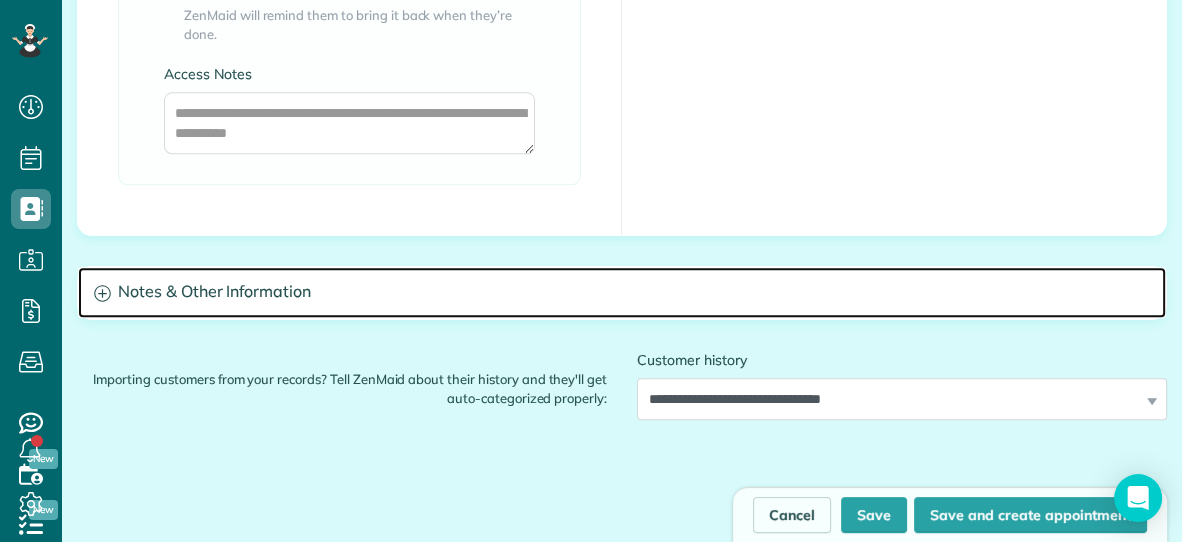 click on "Notes & Other Information" at bounding box center [622, 292] 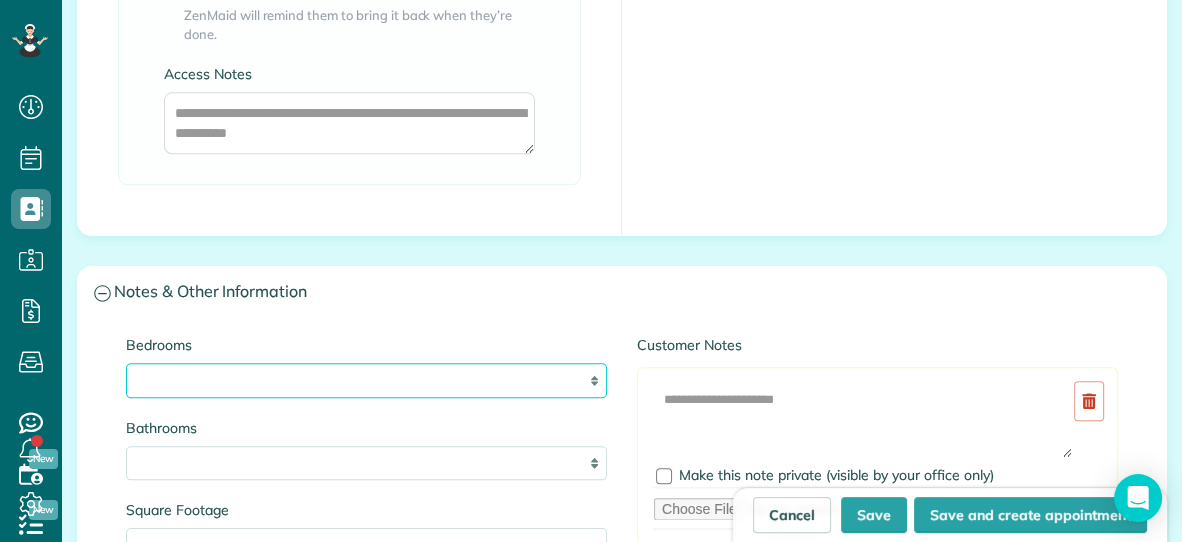 click on "*
*
*
*
**" at bounding box center [366, 380] 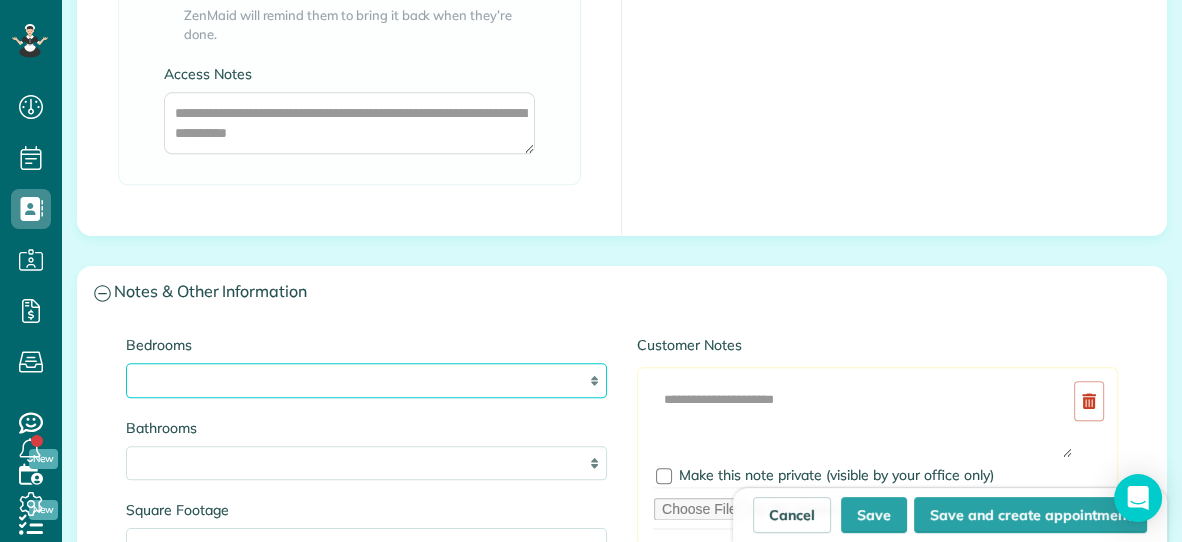 select on "*" 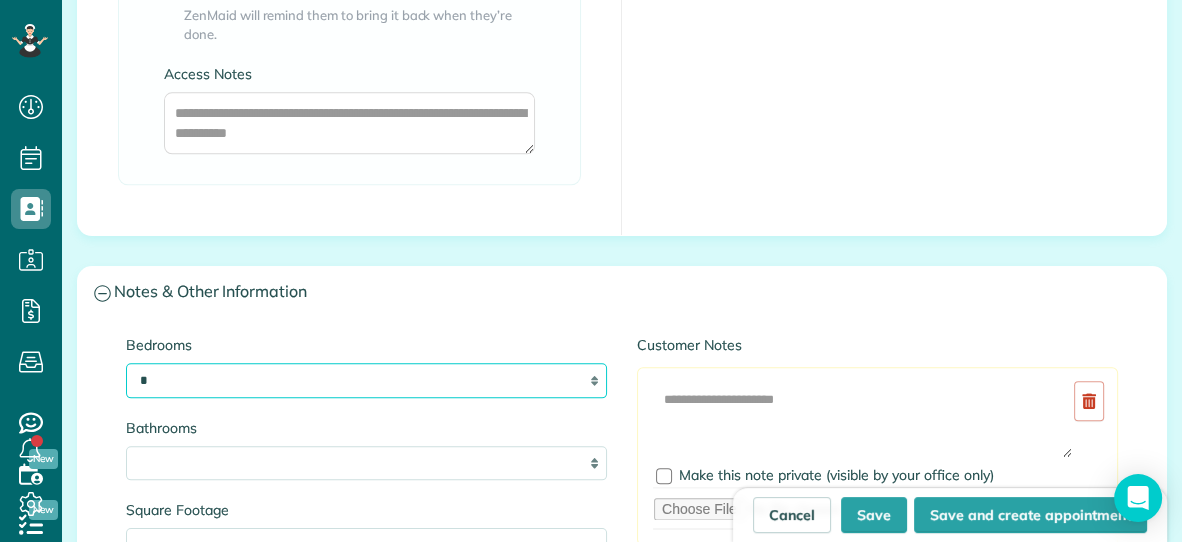 click on "*
*
*
*
**" at bounding box center (366, 380) 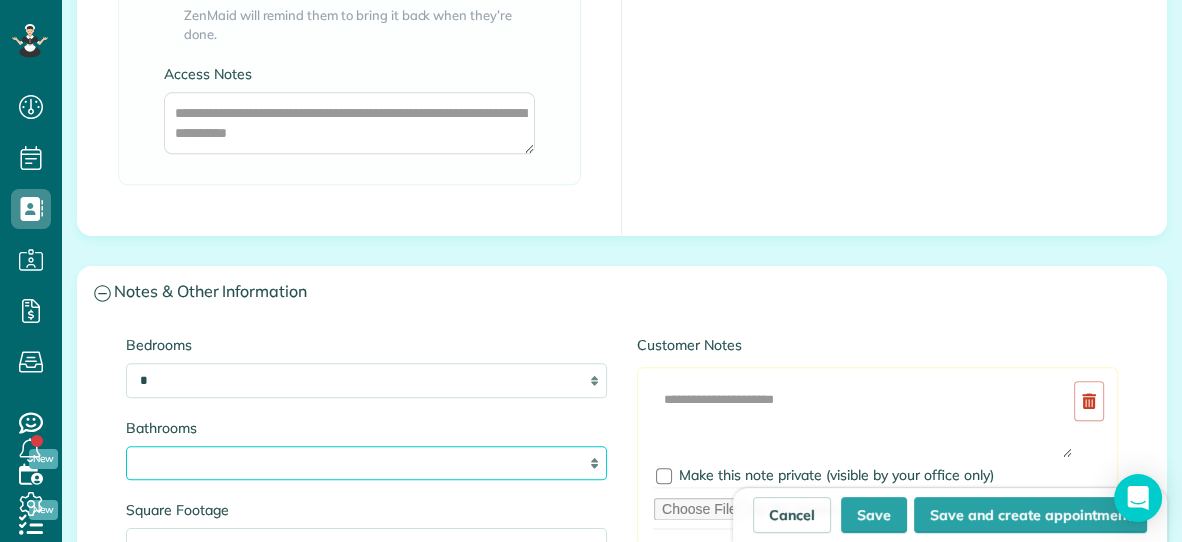 click on "*
***
*
***
*
***
*
***
**" at bounding box center (366, 463) 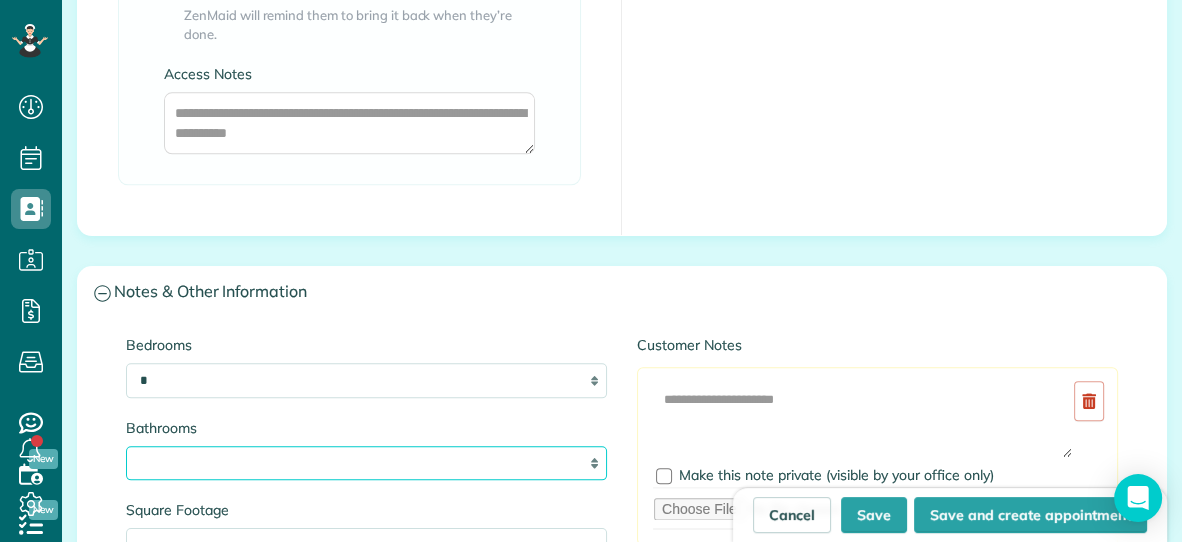 select on "*" 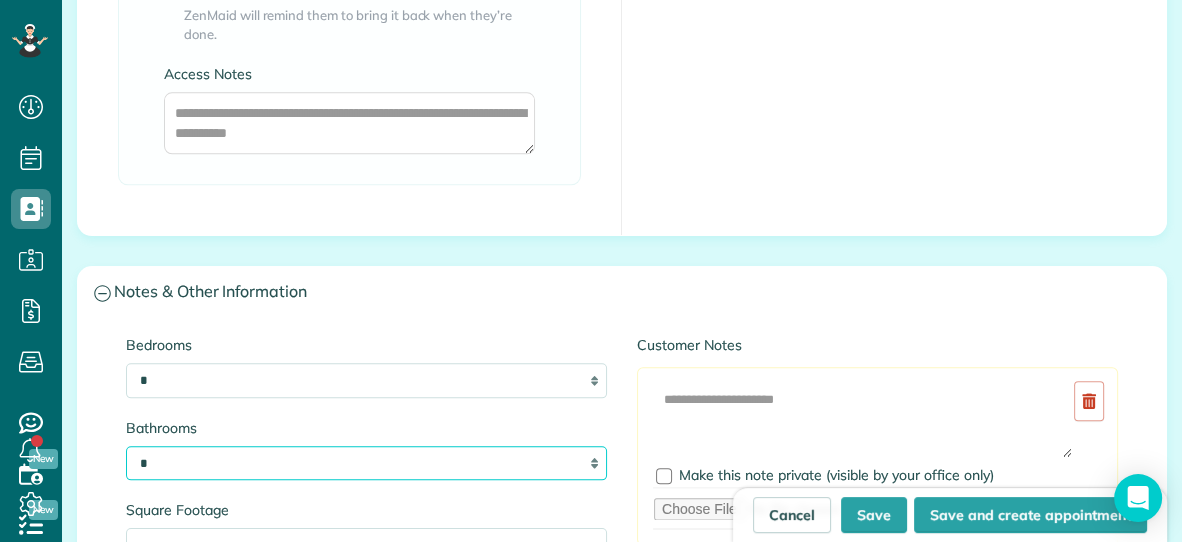 click on "*
***
*
***
*
***
*
***
**" at bounding box center (366, 463) 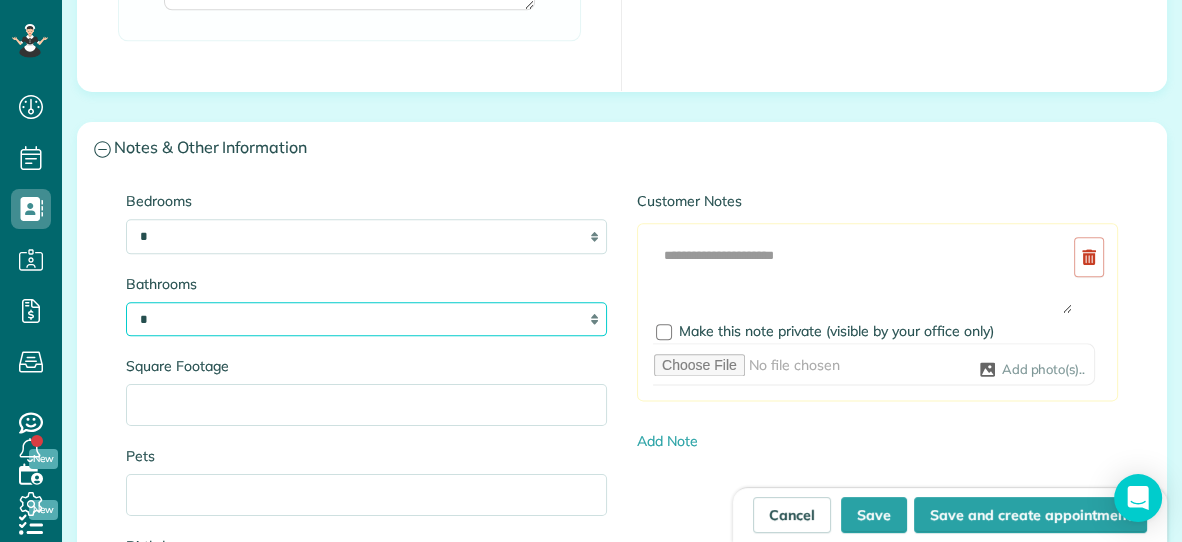 scroll, scrollTop: 2085, scrollLeft: 0, axis: vertical 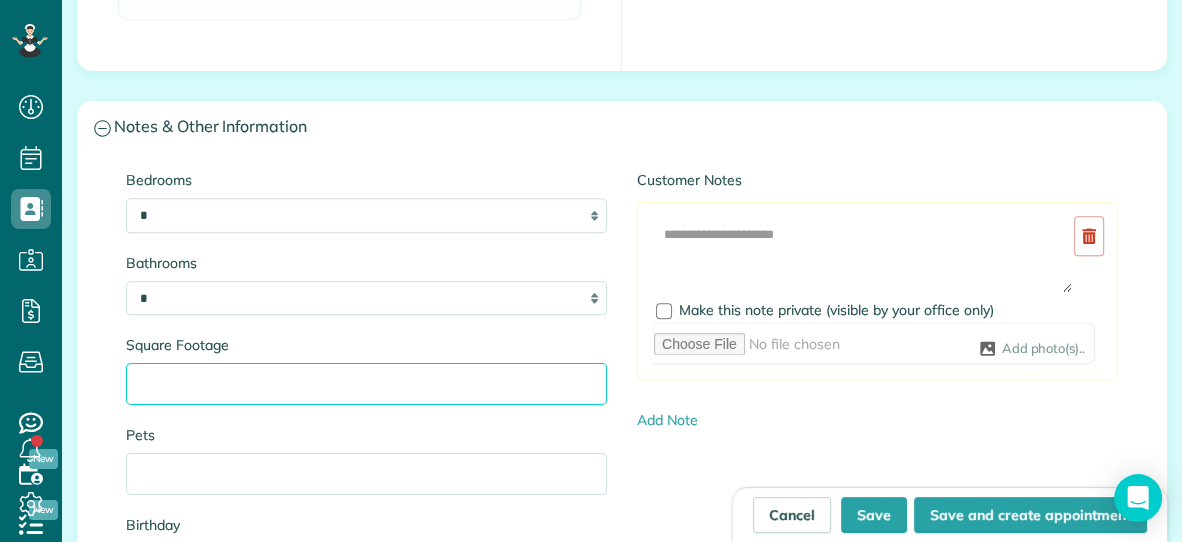 click on "Square Footage" at bounding box center [366, 384] 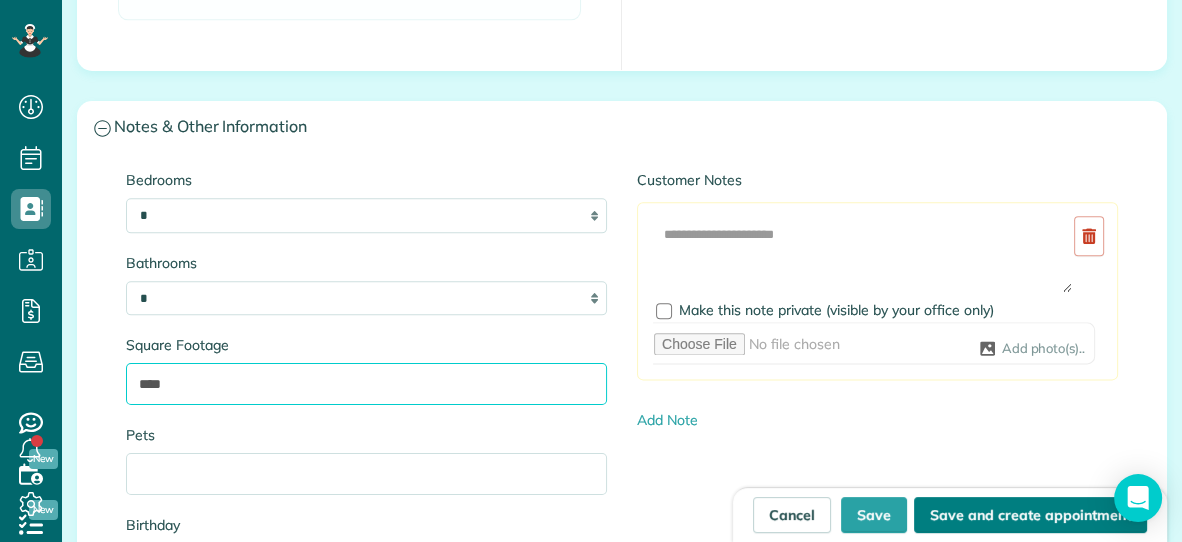 type on "****" 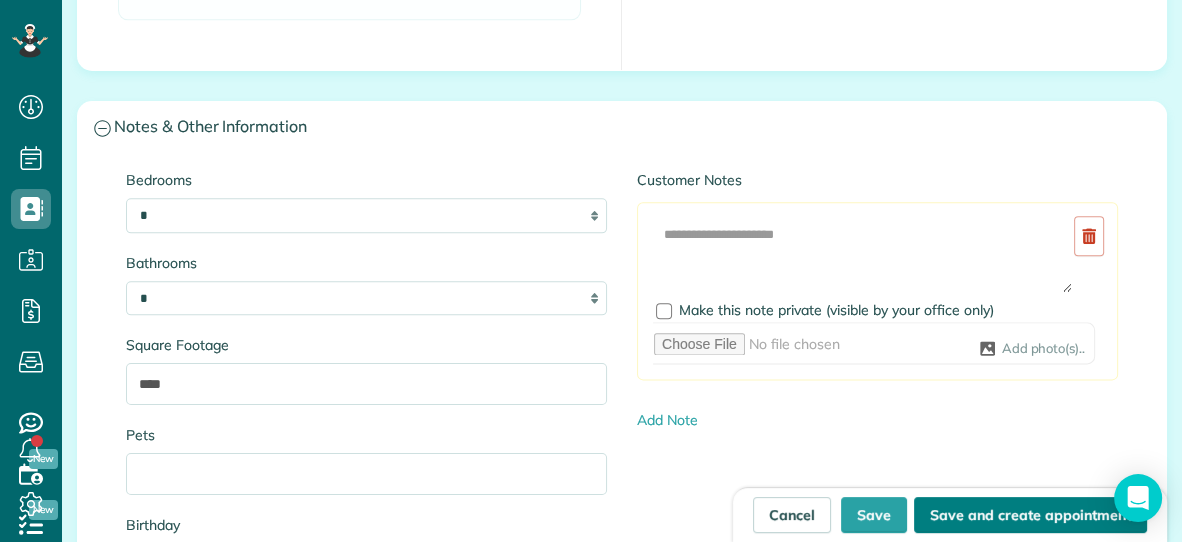 click on "Save and create appointment" at bounding box center (1030, 515) 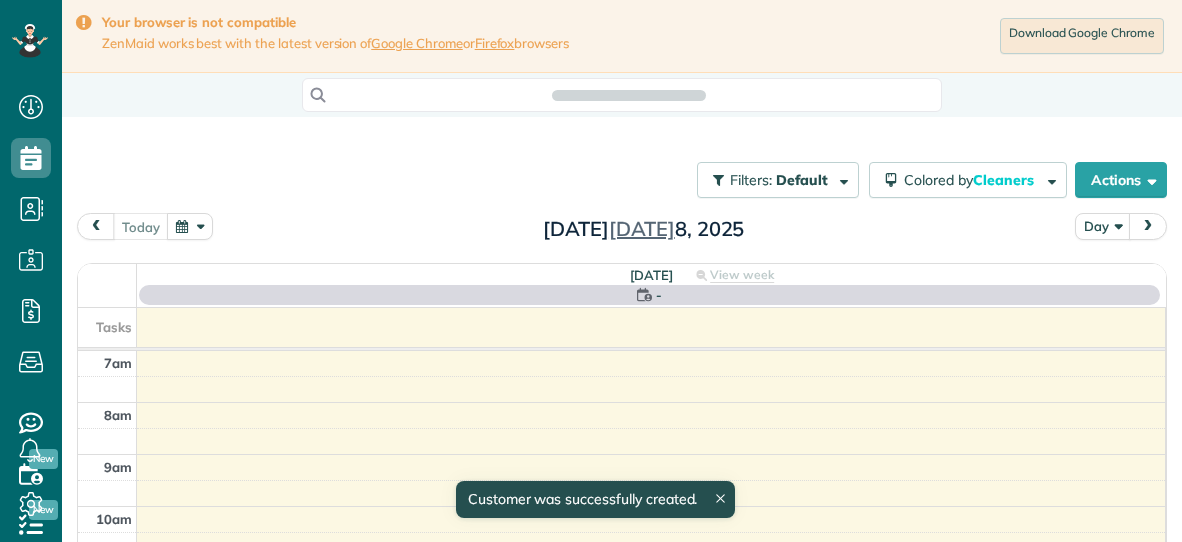 scroll, scrollTop: 0, scrollLeft: 0, axis: both 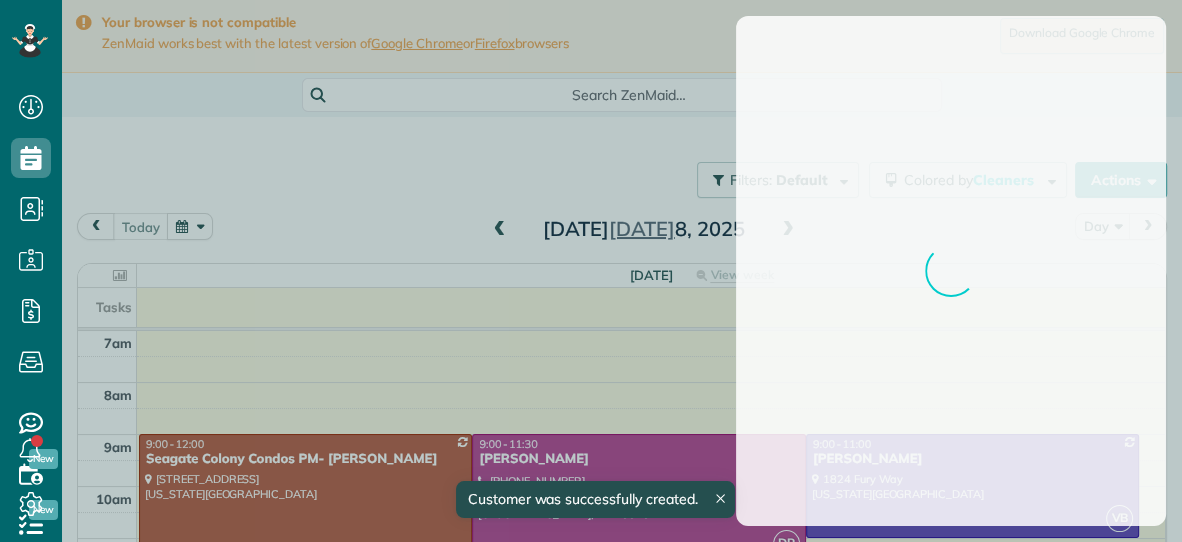 click on "Select a contact Add new" at bounding box center (951, 303) 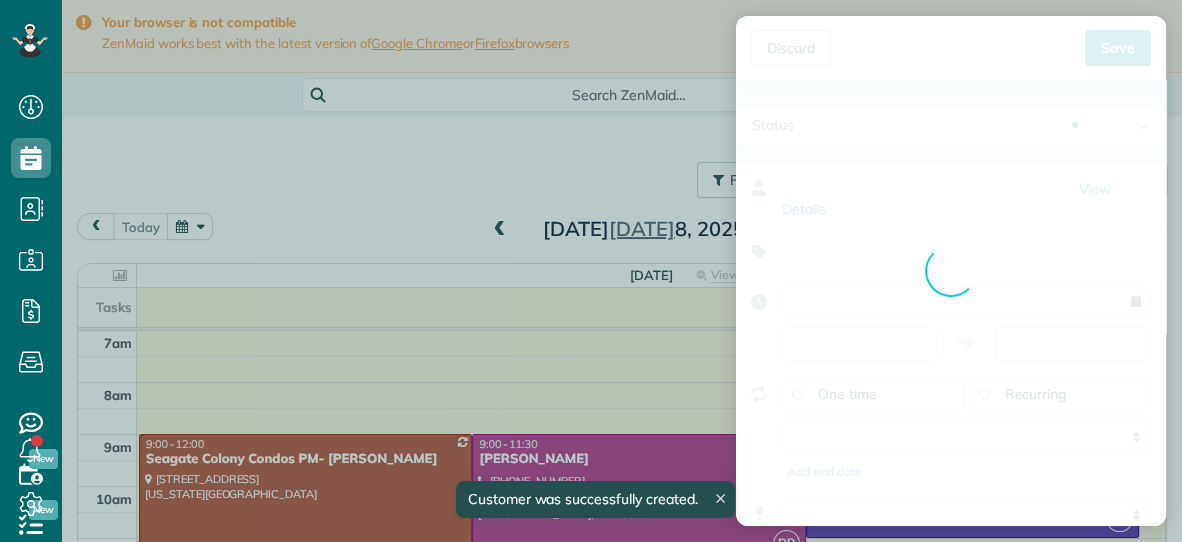 type on "**********" 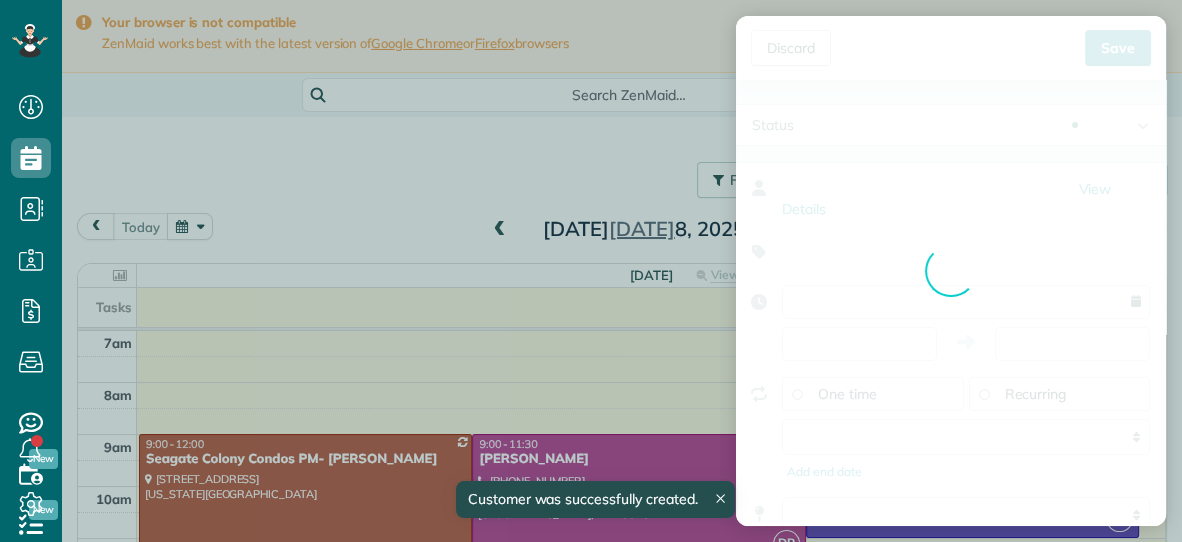 type on "*****" 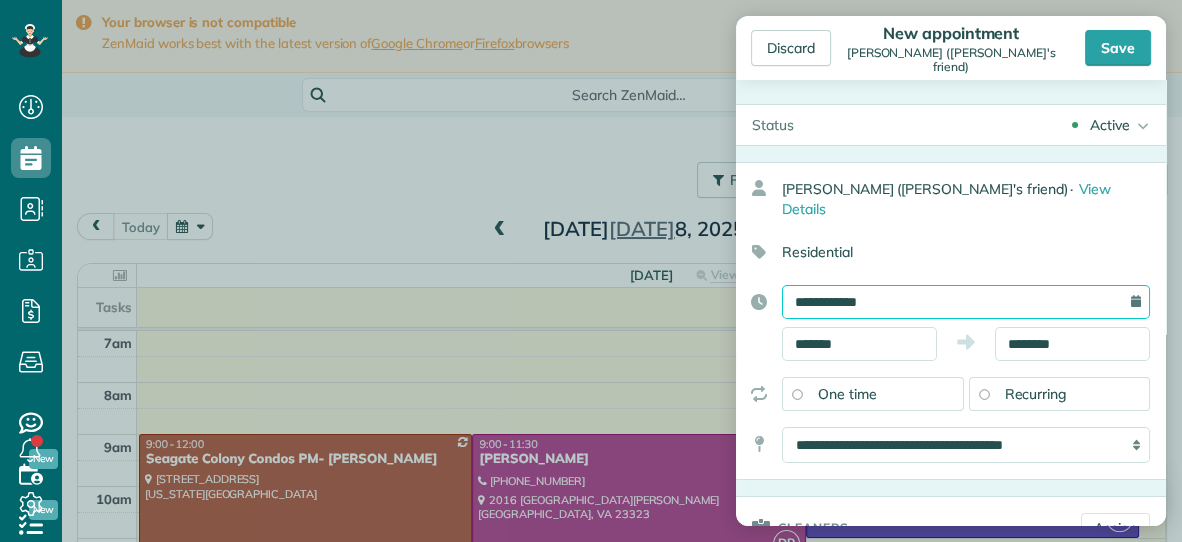 click on "**********" at bounding box center (966, 302) 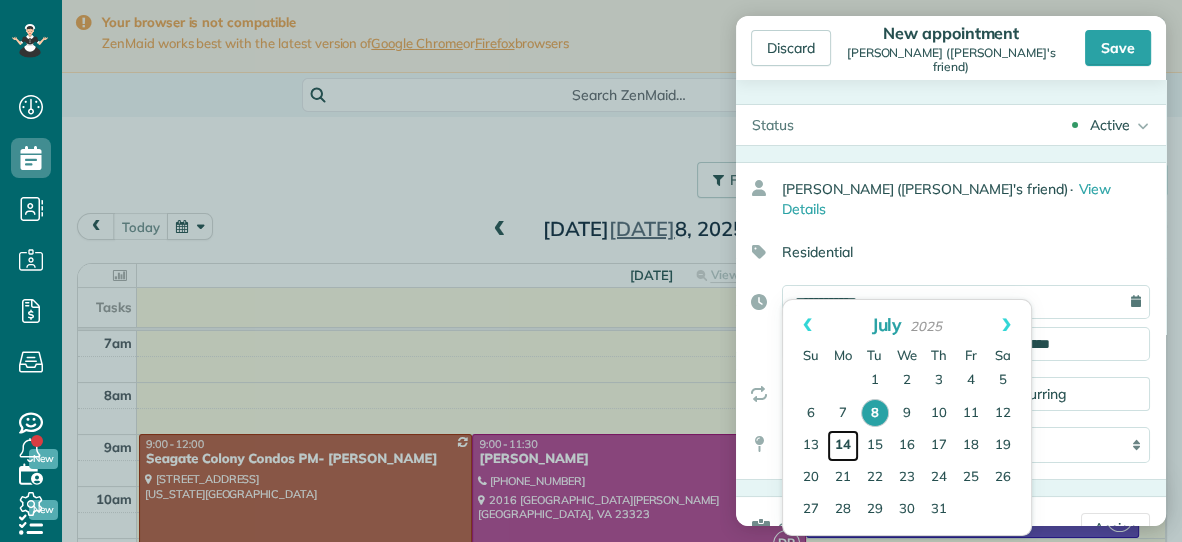 click on "14" at bounding box center [843, 446] 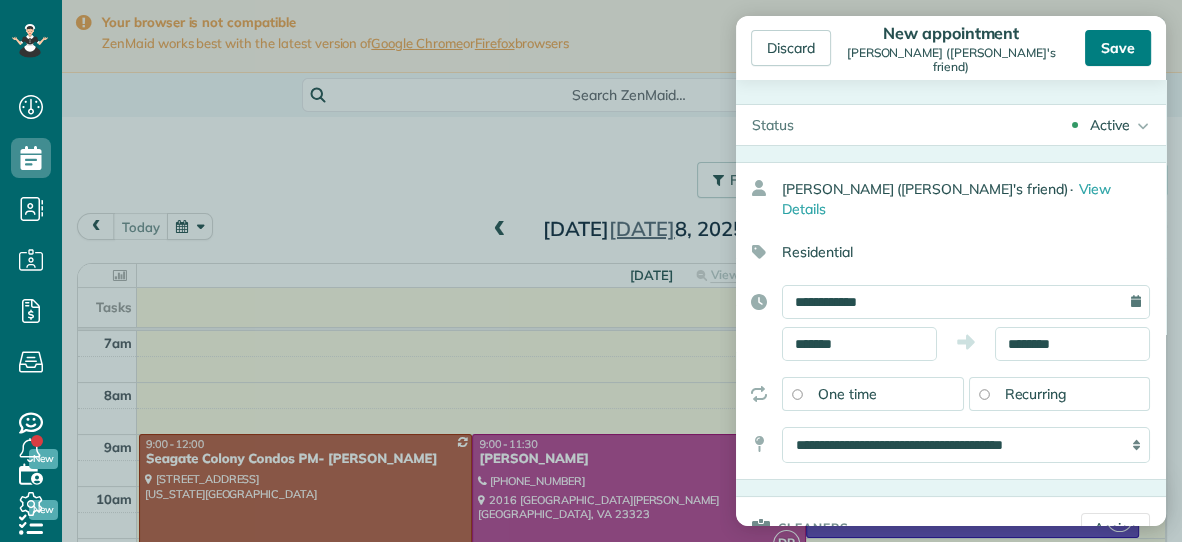 click on "Save" at bounding box center [1118, 48] 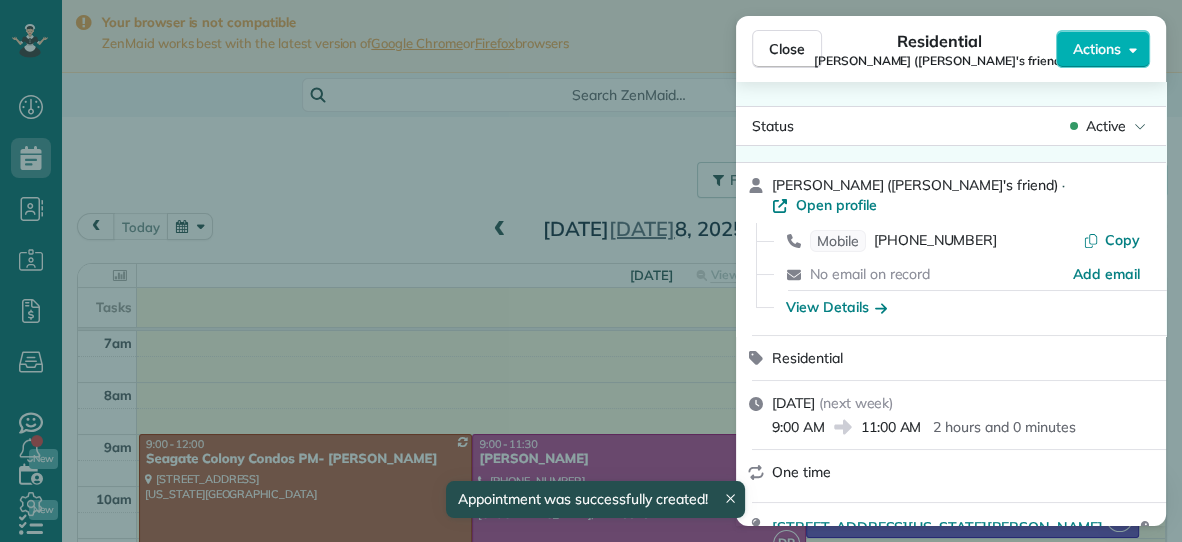 click on "Close" at bounding box center (787, 49) 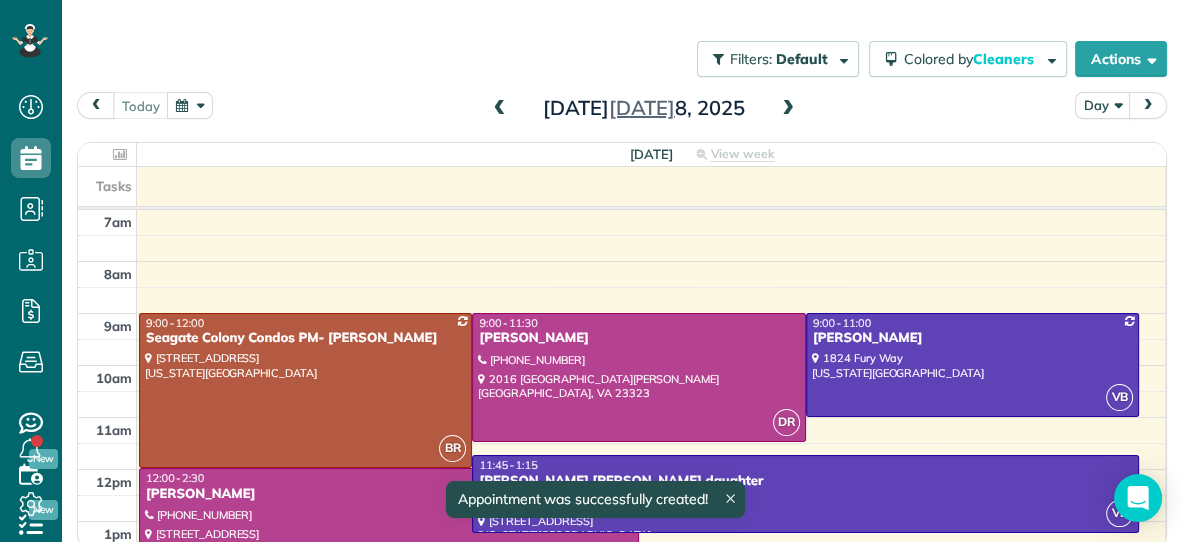 scroll, scrollTop: 124, scrollLeft: 0, axis: vertical 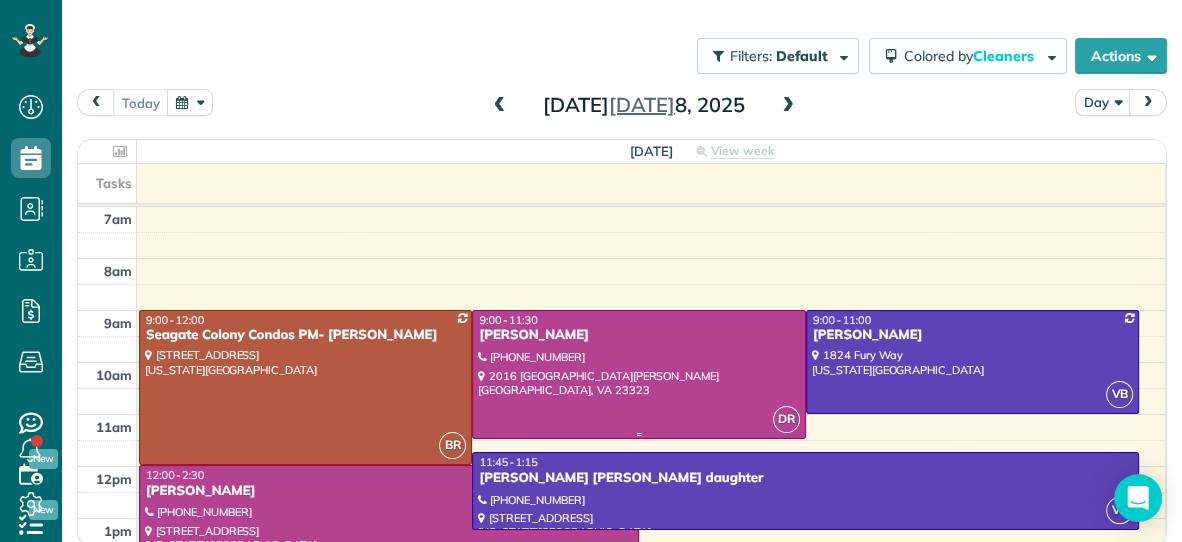 click at bounding box center [638, 374] 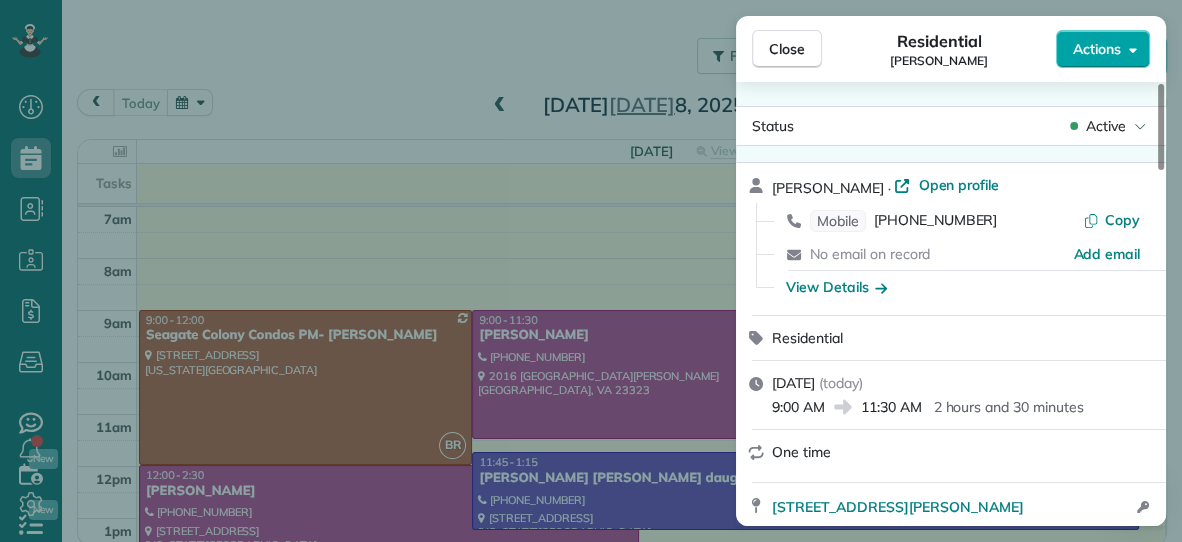 click on "Actions" at bounding box center (1097, 49) 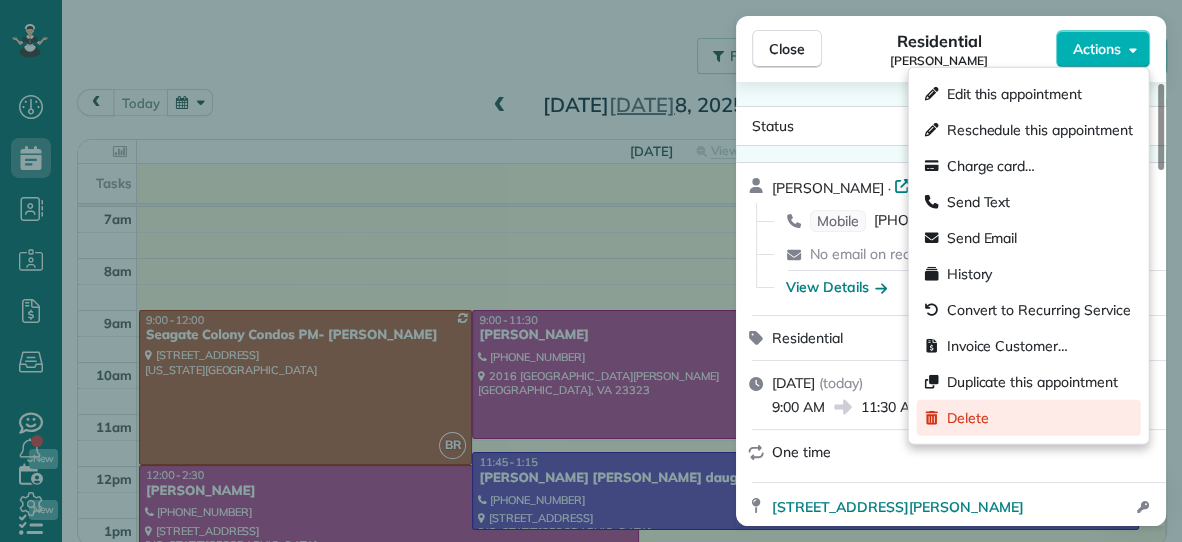click on "Delete" at bounding box center (968, 418) 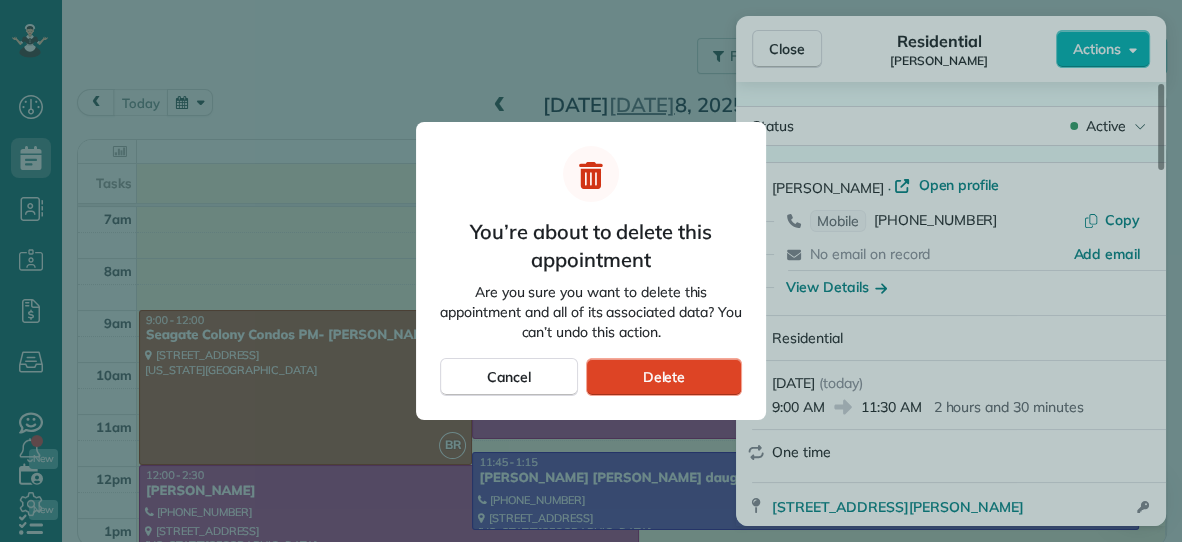 click on "Delete" at bounding box center [663, 377] 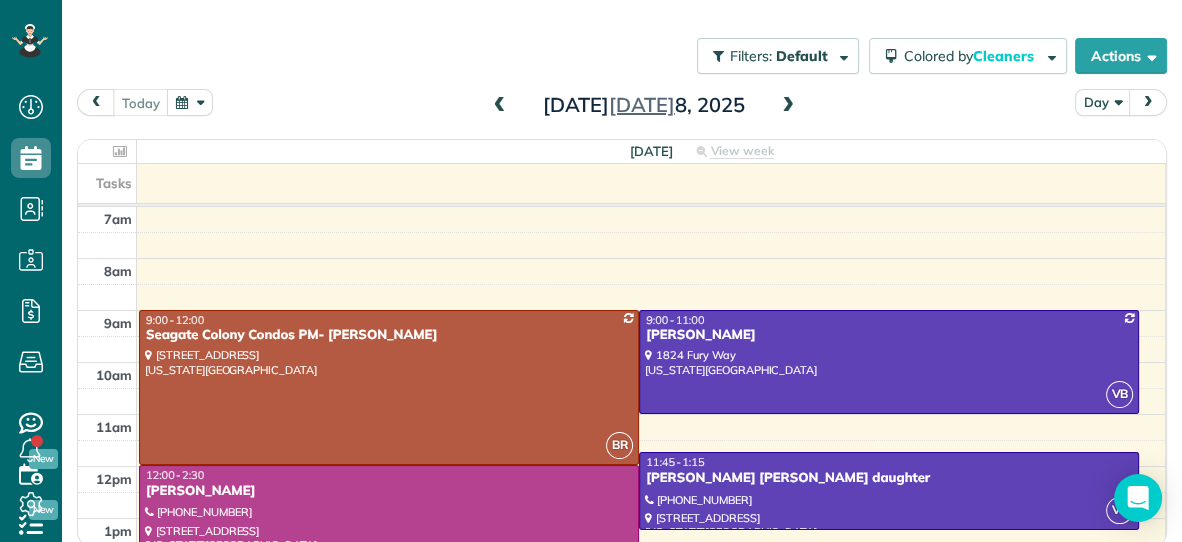 click at bounding box center (788, 106) 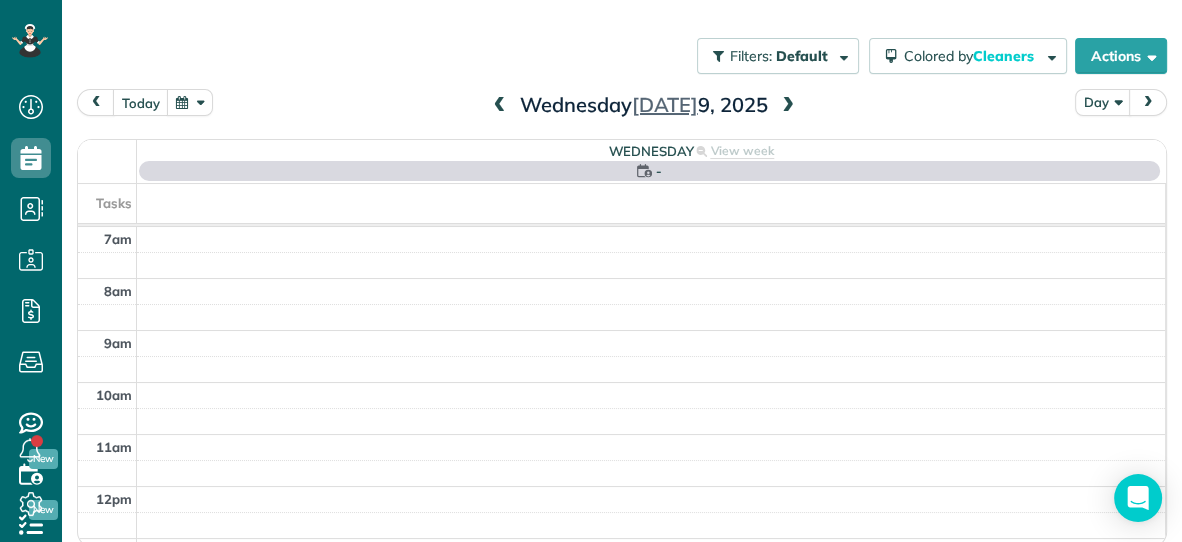 click at bounding box center (788, 106) 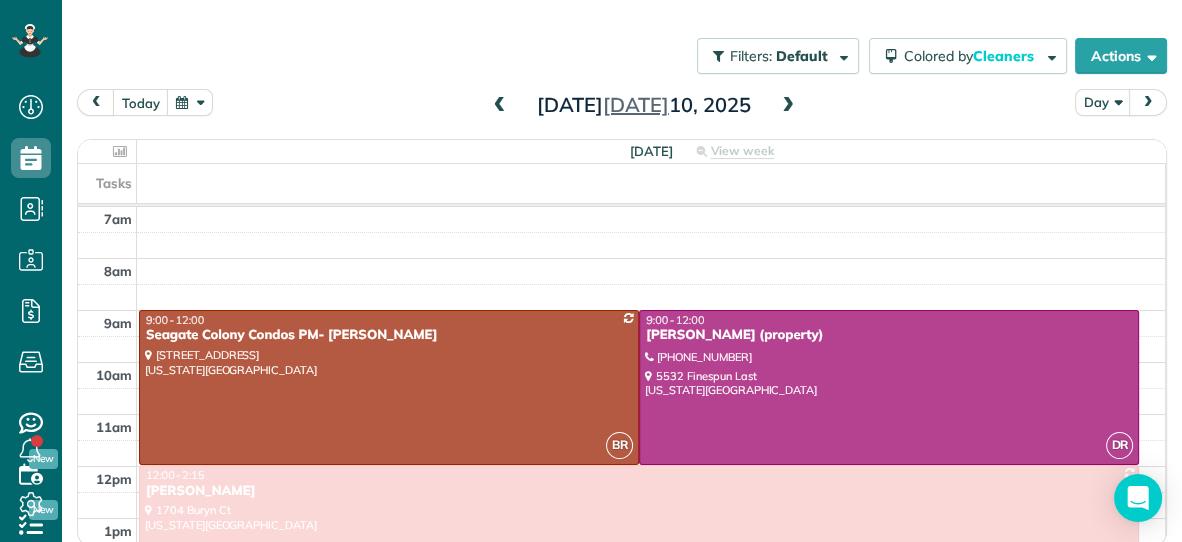 click at bounding box center (788, 106) 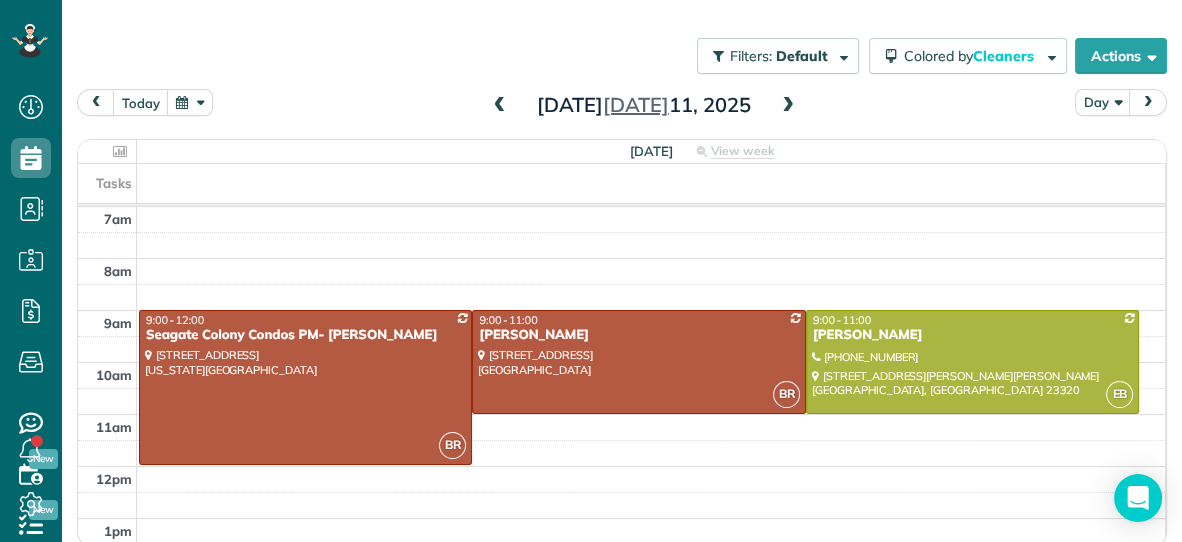 click at bounding box center [788, 106] 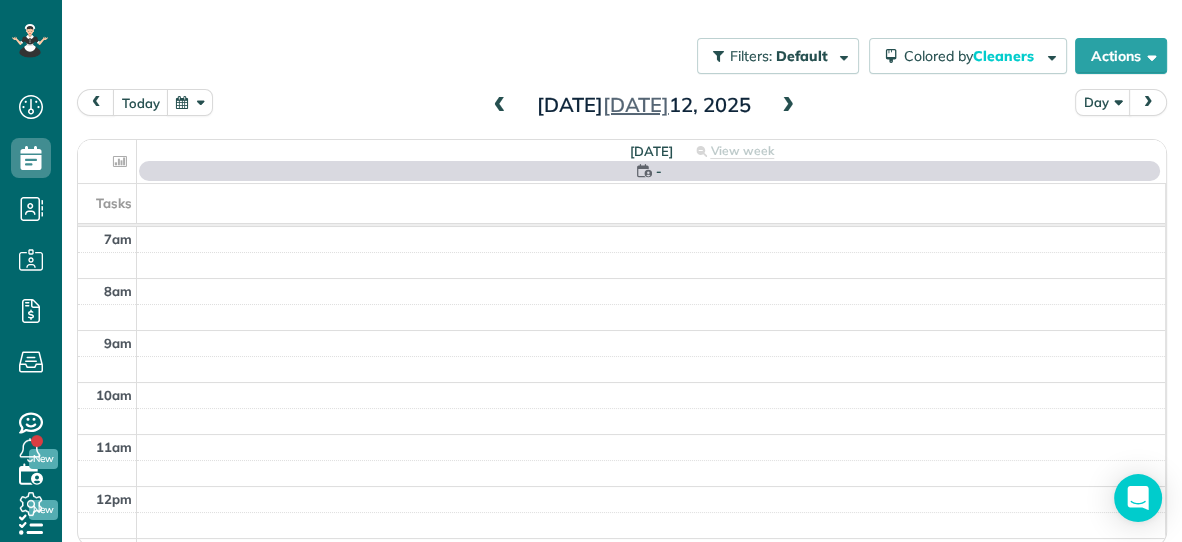 click at bounding box center (788, 106) 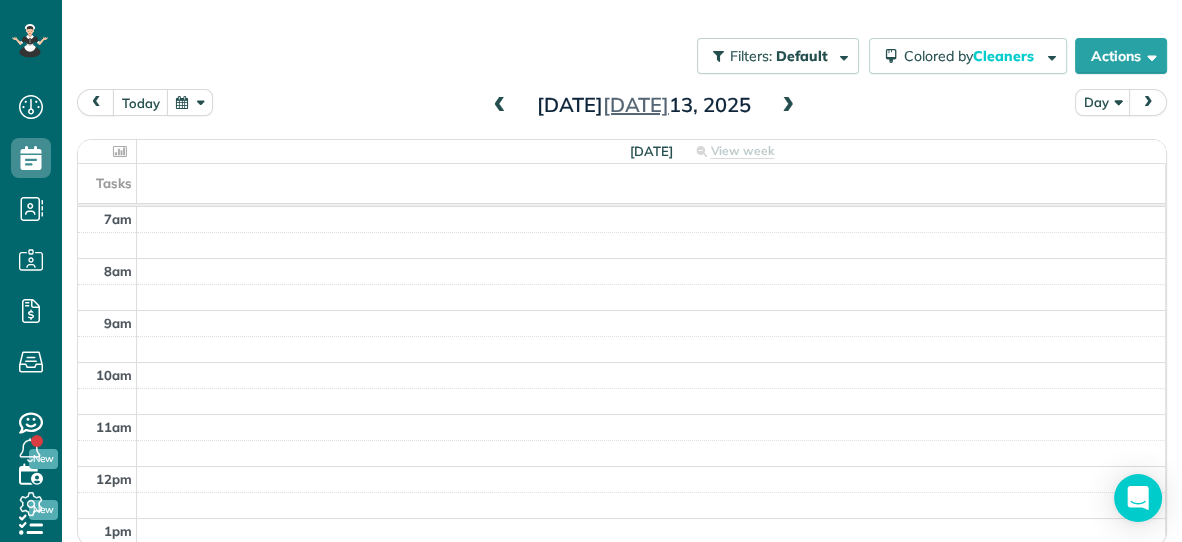scroll, scrollTop: 128, scrollLeft: 0, axis: vertical 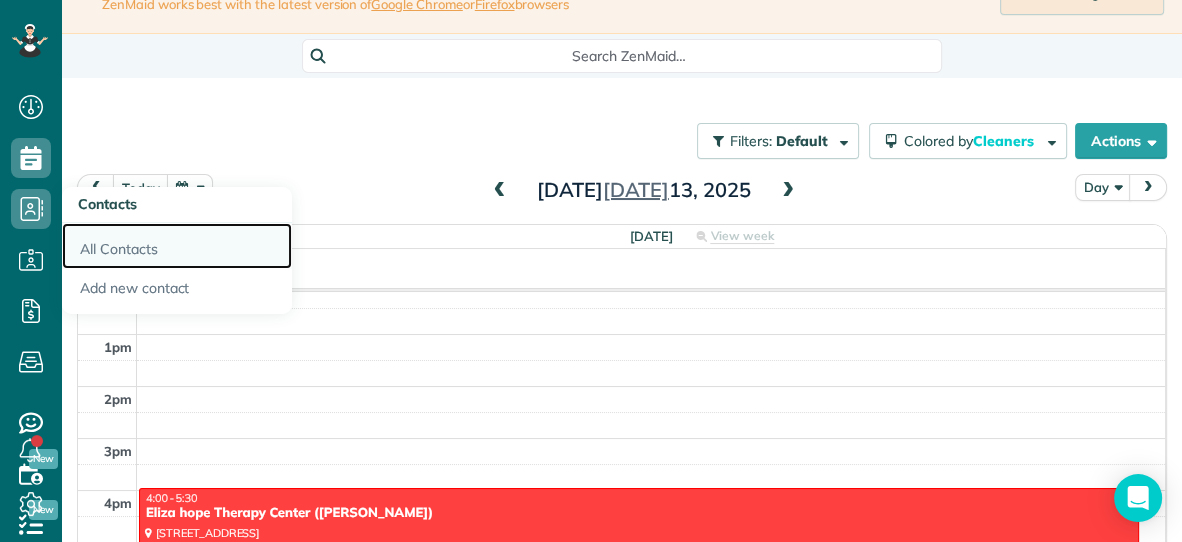click on "All Contacts" at bounding box center [177, 246] 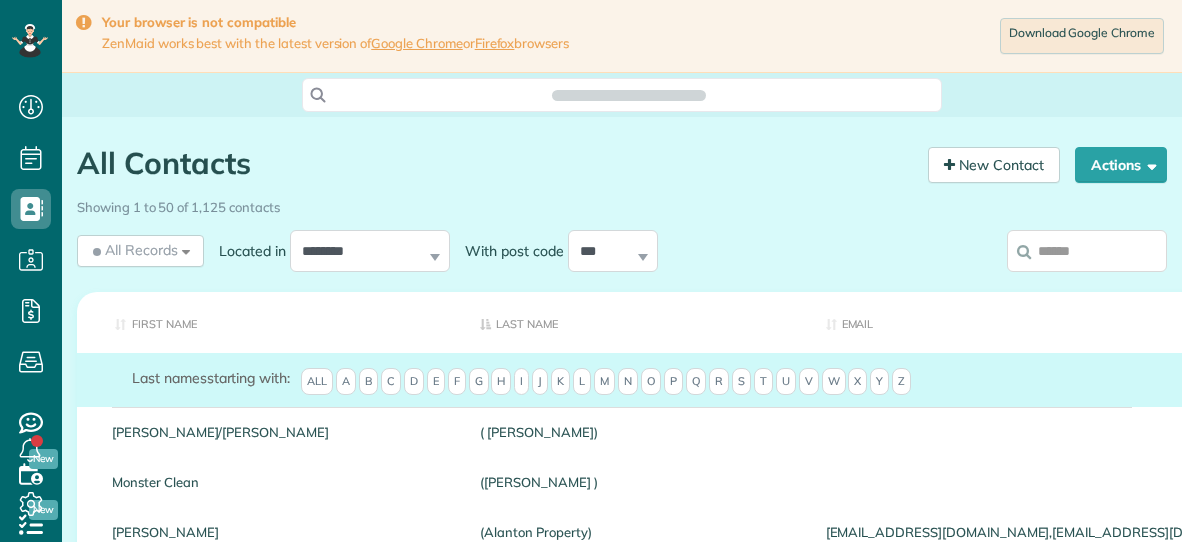 scroll, scrollTop: 0, scrollLeft: 0, axis: both 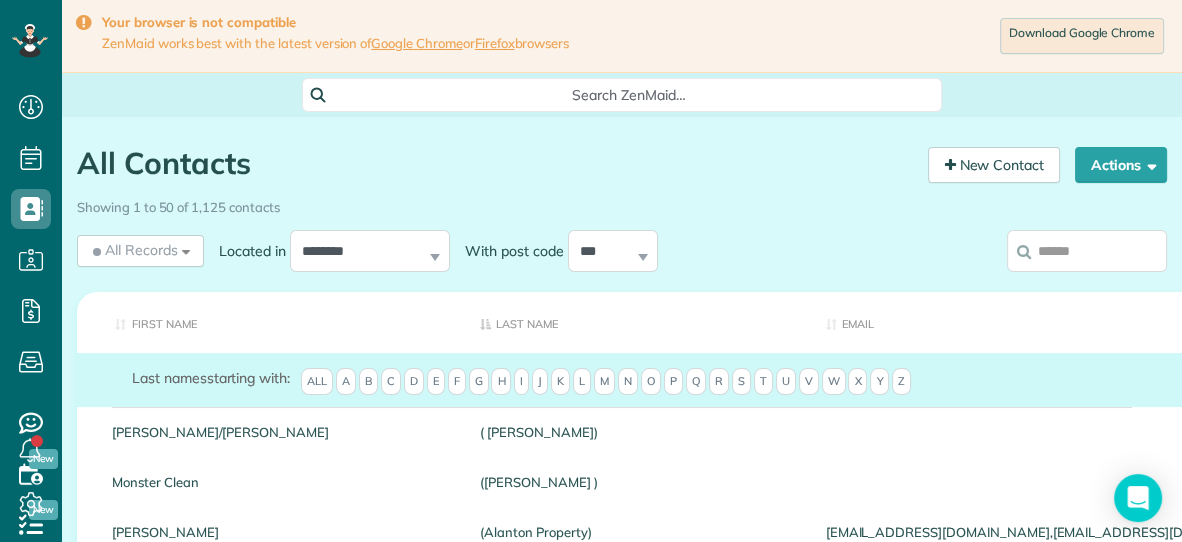 click at bounding box center (1087, 251) 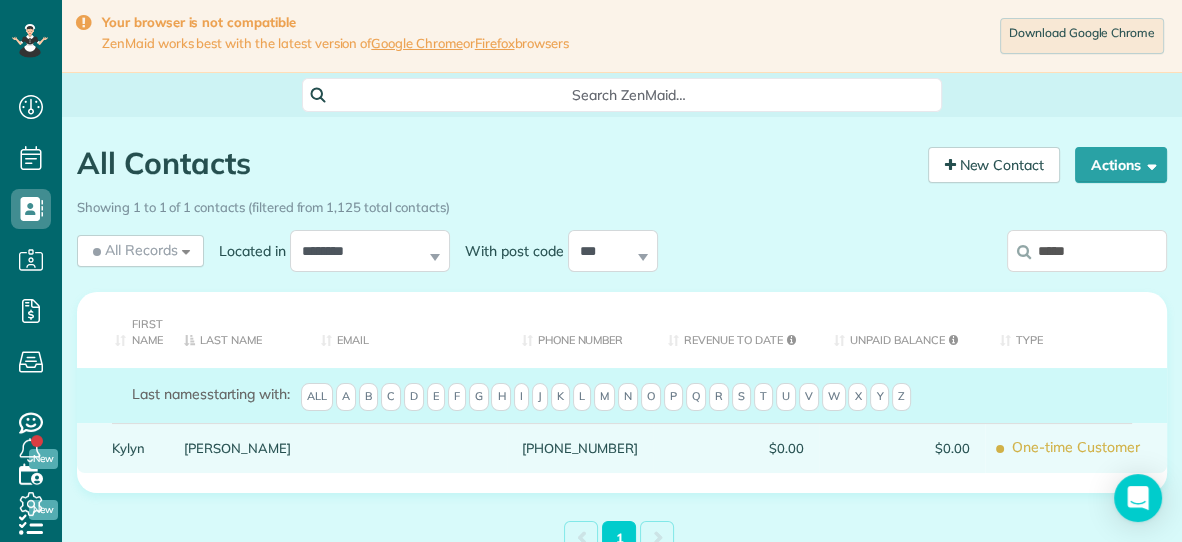 type on "*****" 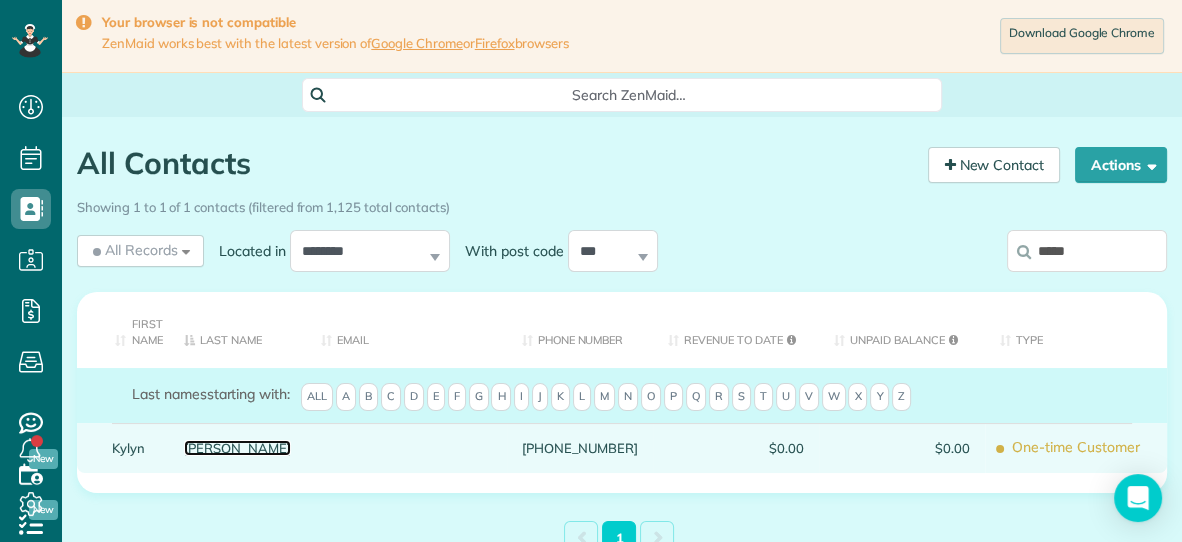 click on "Keck" at bounding box center (237, 448) 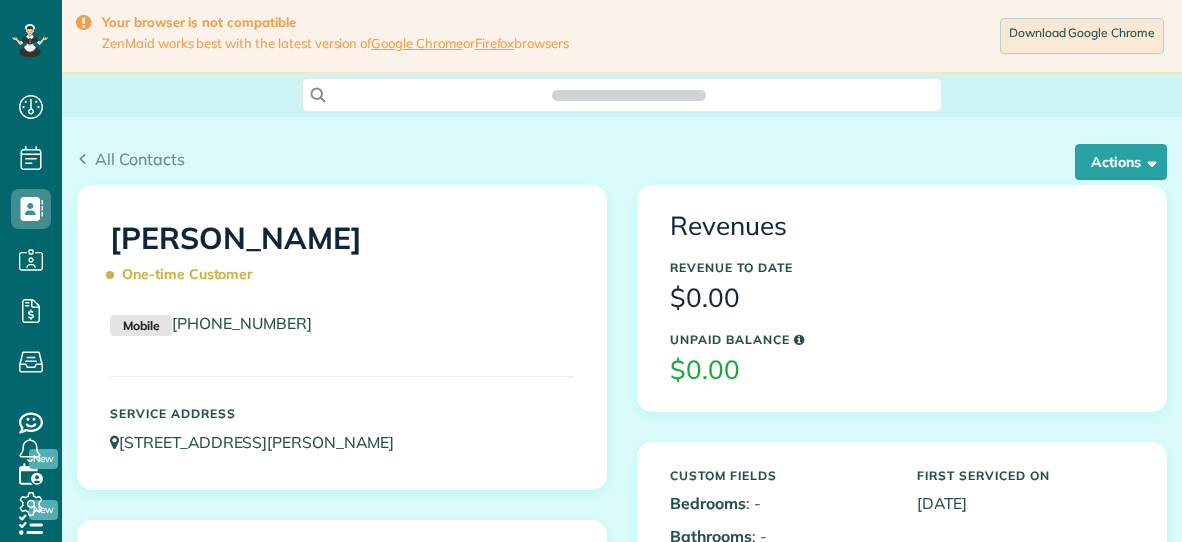 scroll, scrollTop: 0, scrollLeft: 0, axis: both 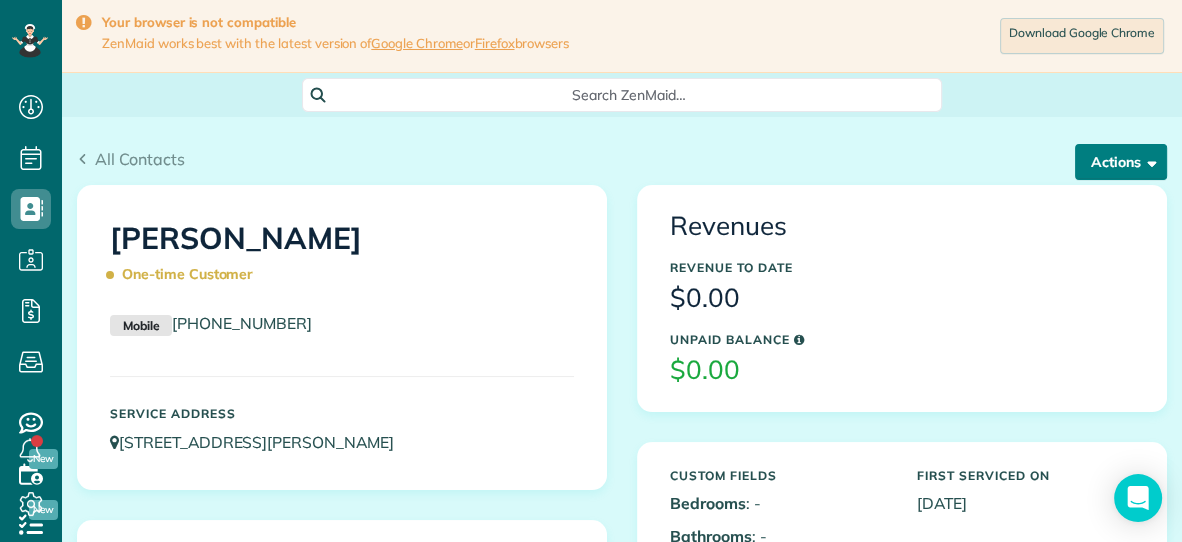 click on "Actions" at bounding box center [1121, 162] 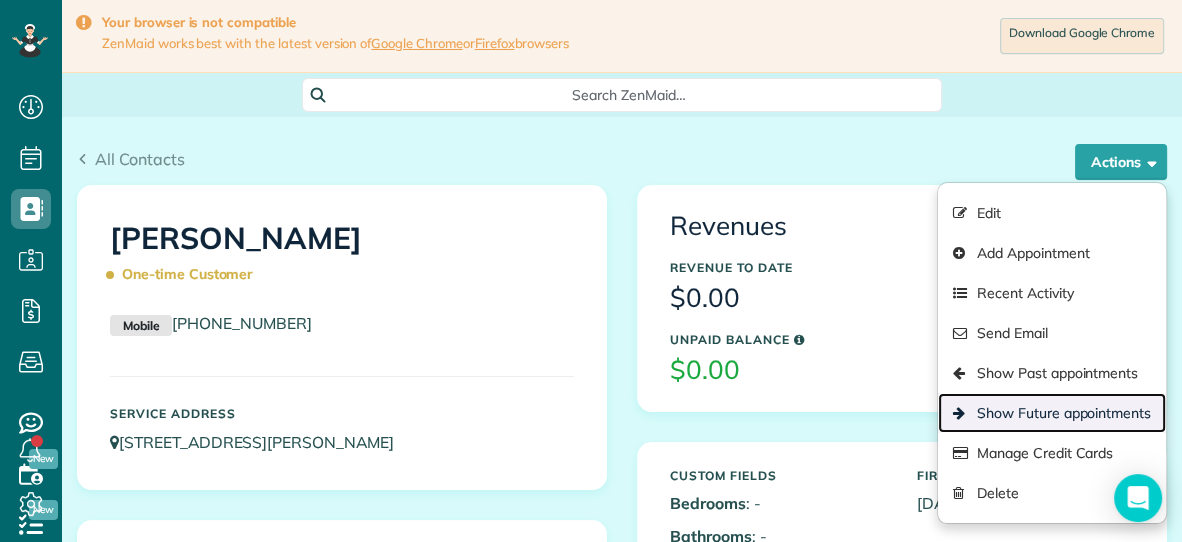 click on "Show Future appointments" at bounding box center (1052, 413) 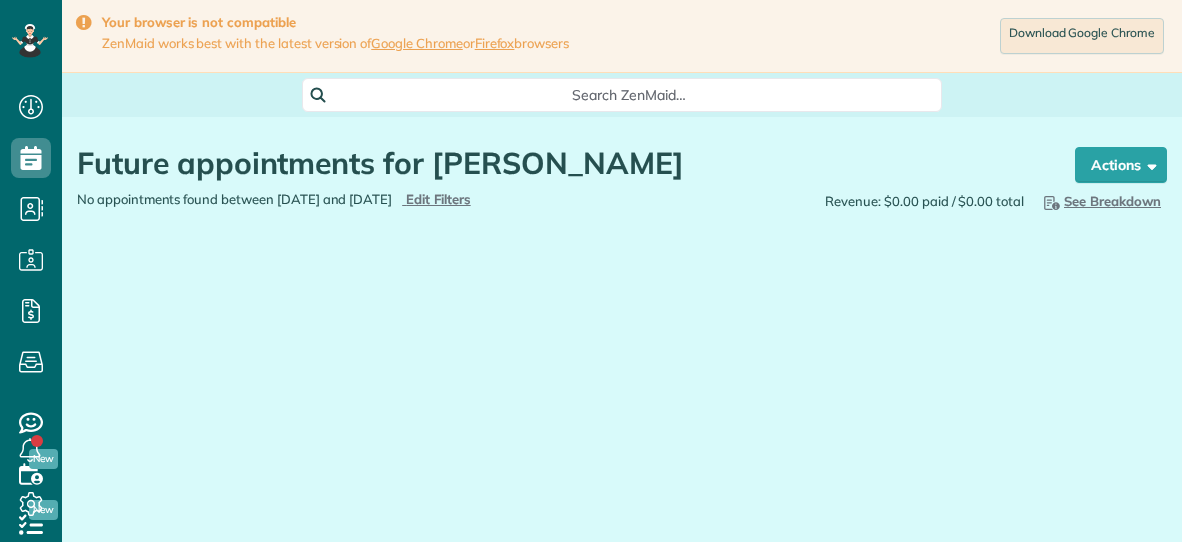 scroll, scrollTop: 0, scrollLeft: 0, axis: both 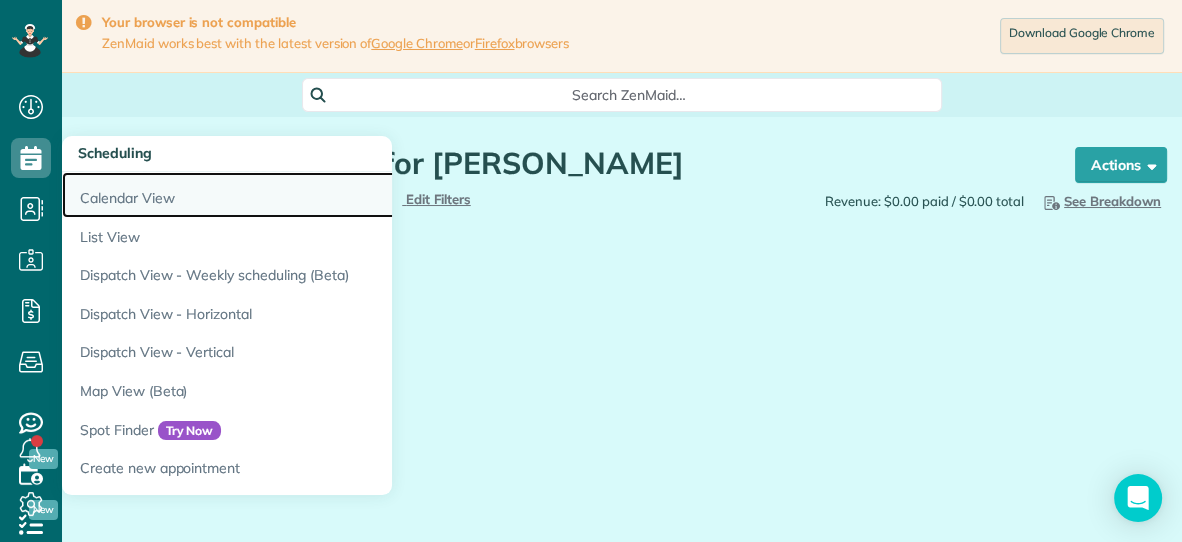 click on "Calendar View" at bounding box center (312, 195) 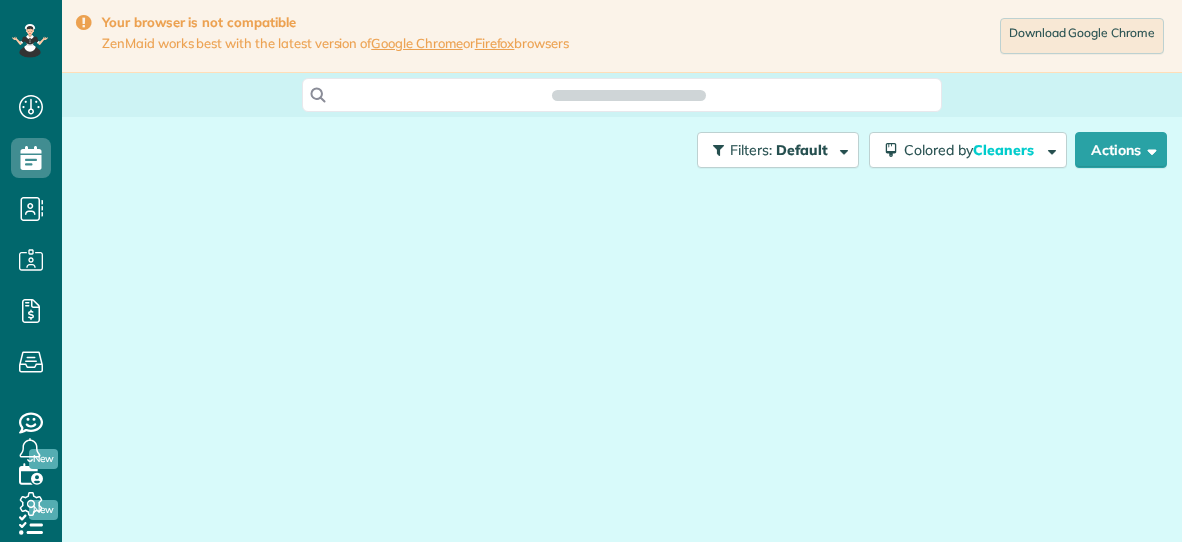 scroll, scrollTop: 0, scrollLeft: 0, axis: both 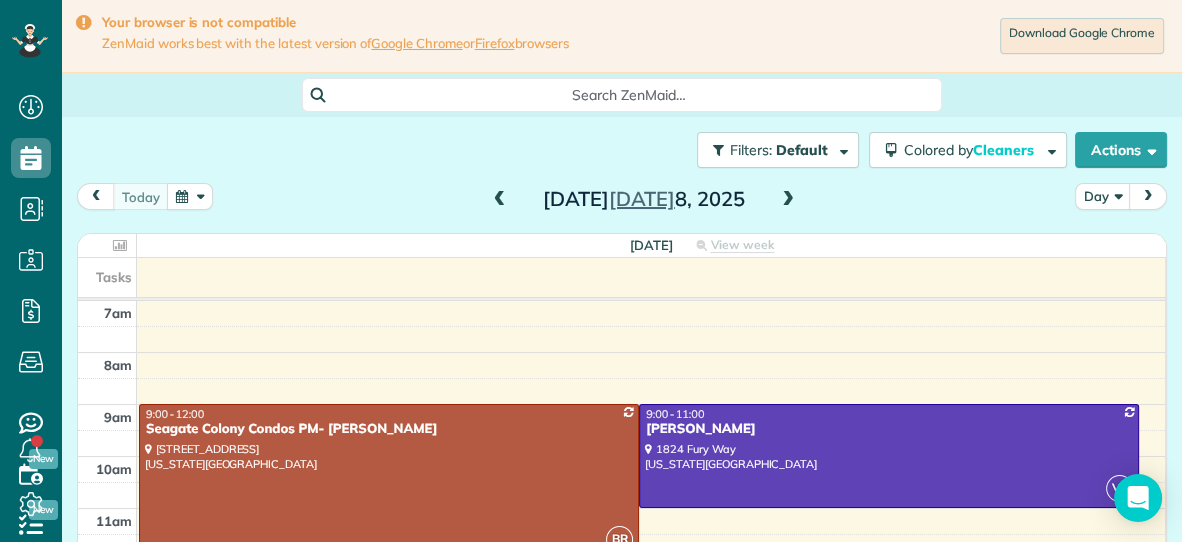 click at bounding box center (788, 200) 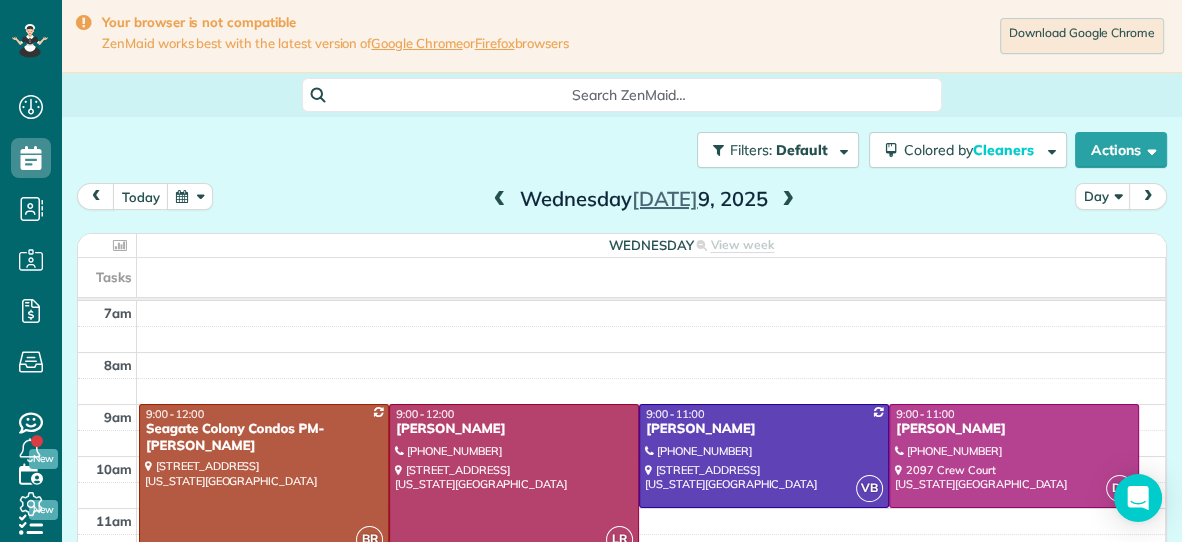 click at bounding box center (788, 200) 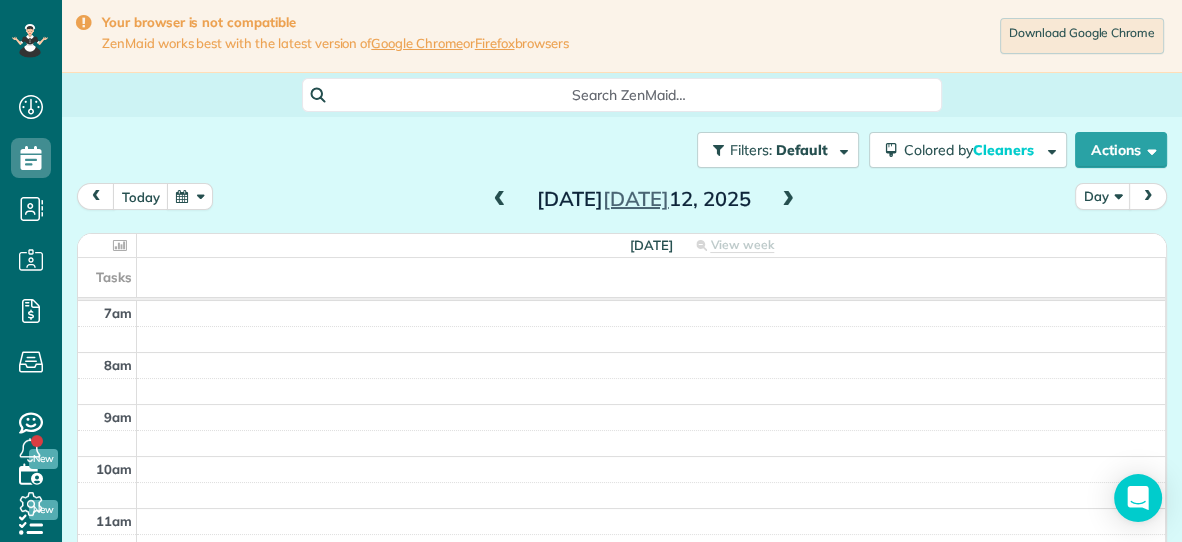 click at bounding box center (788, 200) 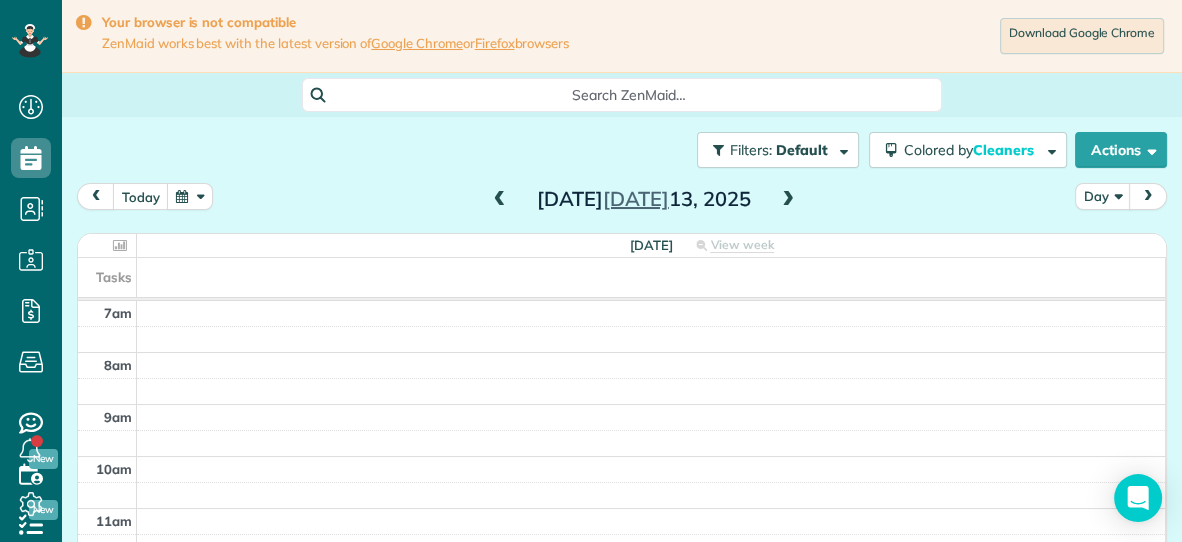 click at bounding box center (788, 200) 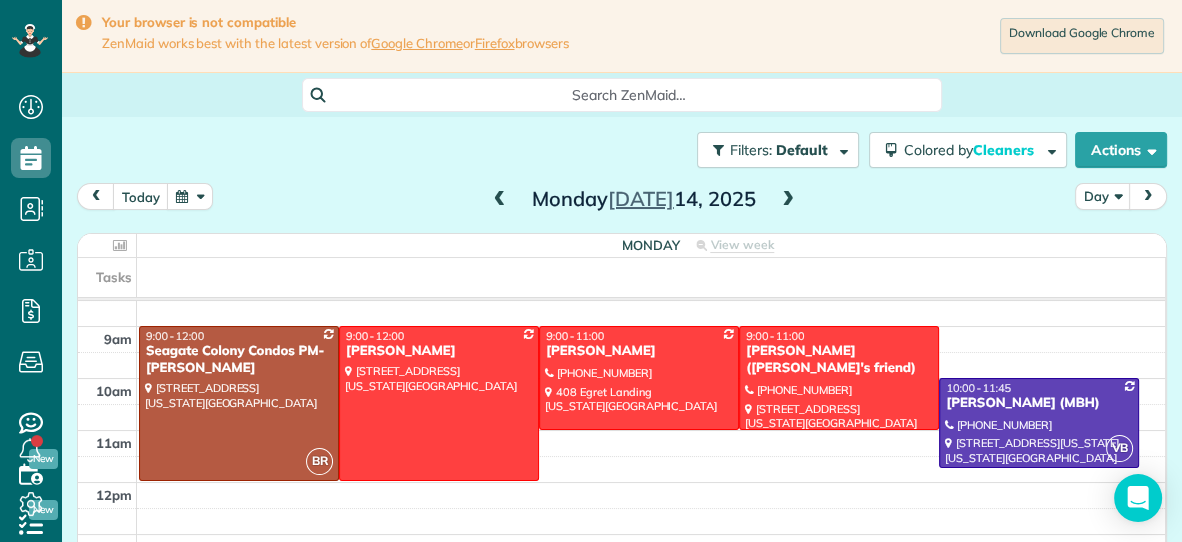 scroll, scrollTop: 85, scrollLeft: 0, axis: vertical 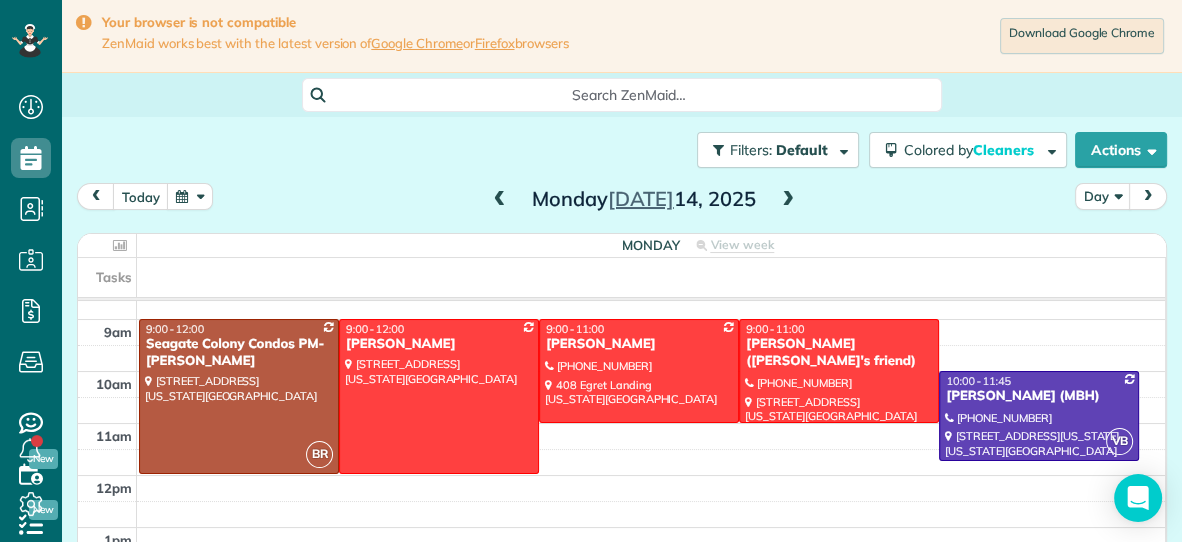 click at bounding box center (788, 200) 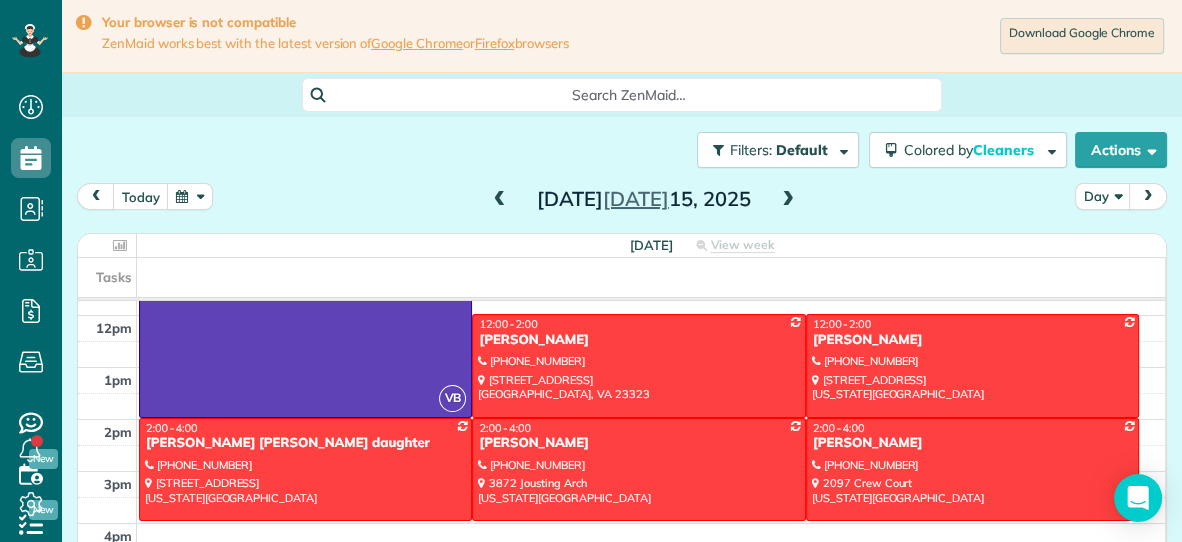 scroll, scrollTop: 241, scrollLeft: 0, axis: vertical 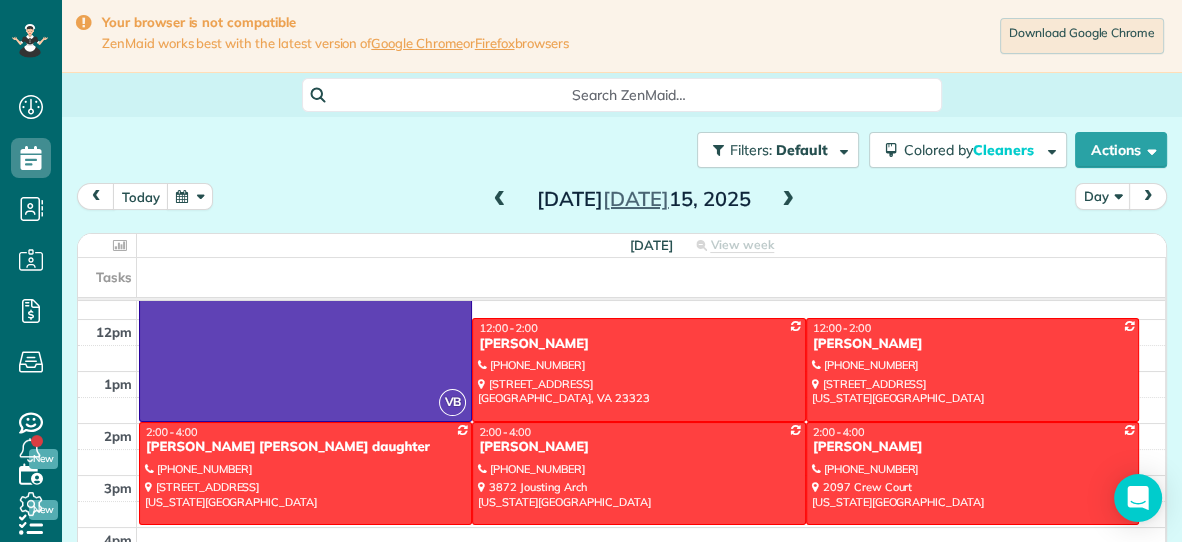 click at bounding box center [788, 200] 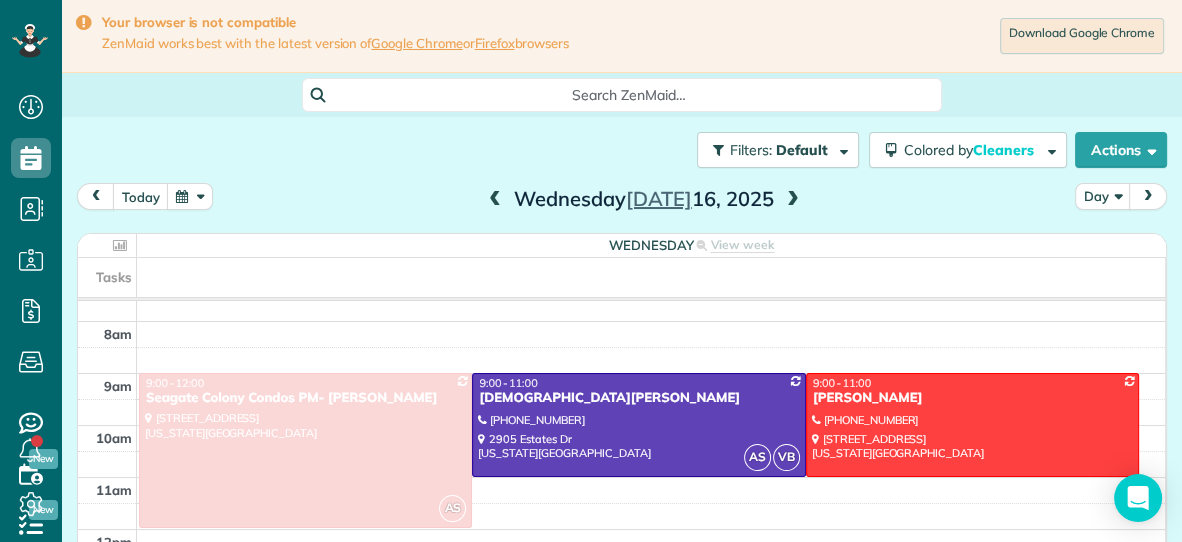 scroll, scrollTop: 3, scrollLeft: 0, axis: vertical 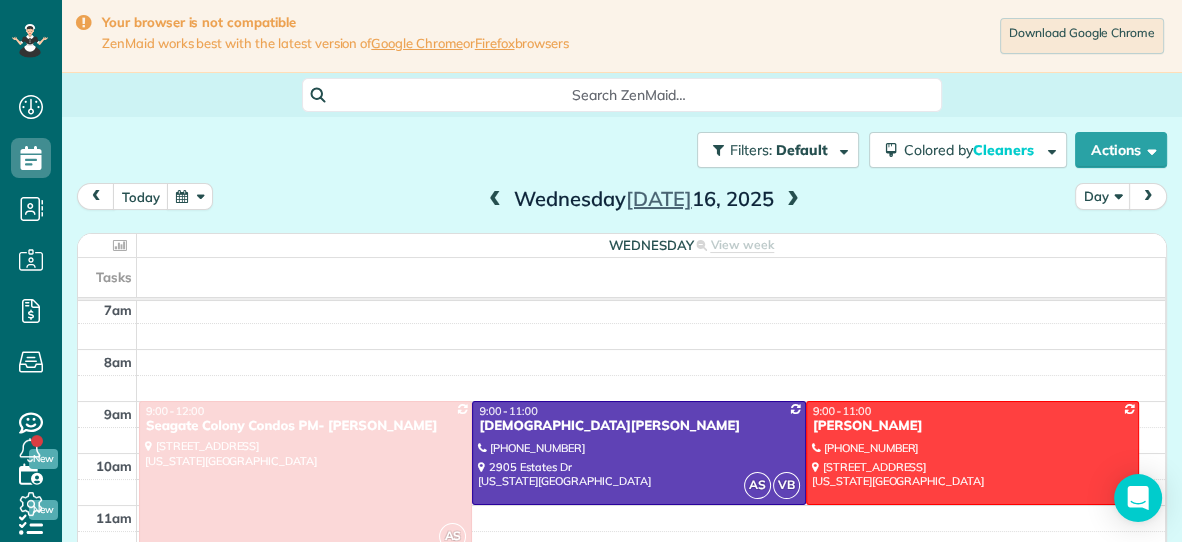 click at bounding box center (495, 200) 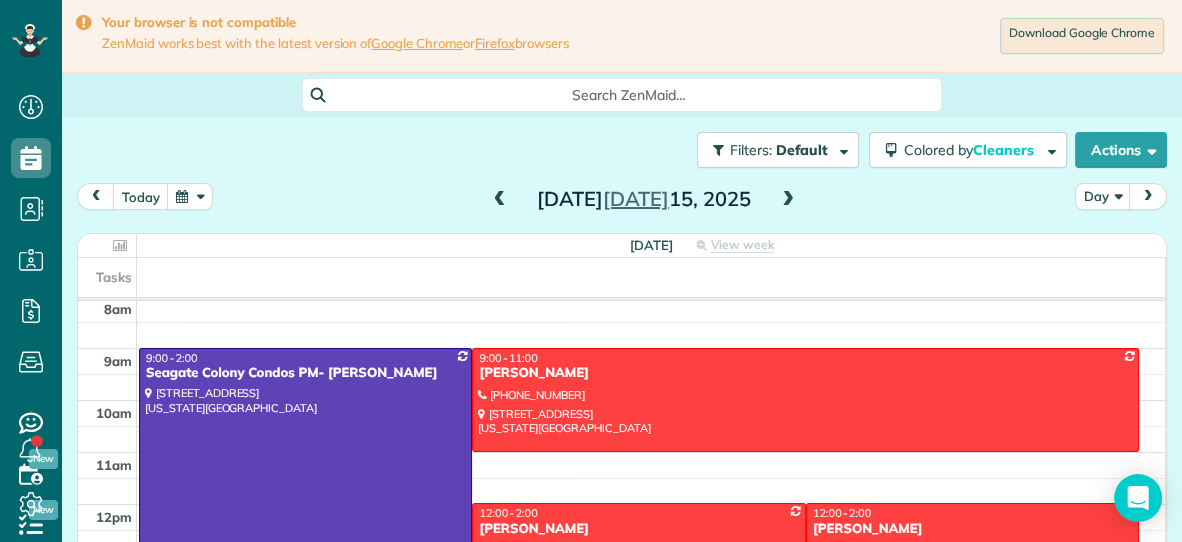 scroll, scrollTop: 0, scrollLeft: 0, axis: both 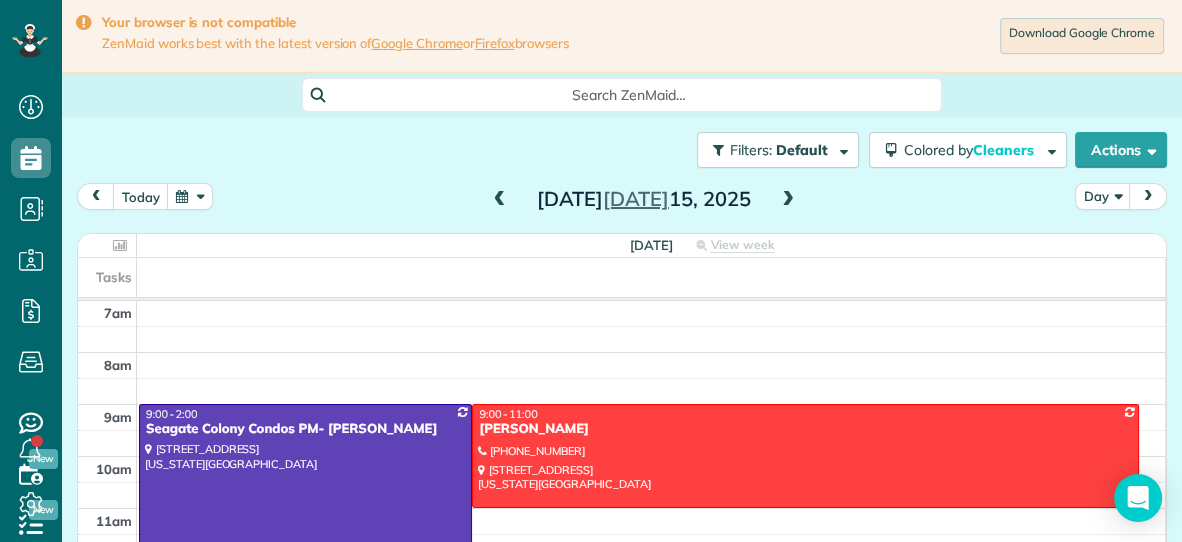 click at bounding box center (500, 200) 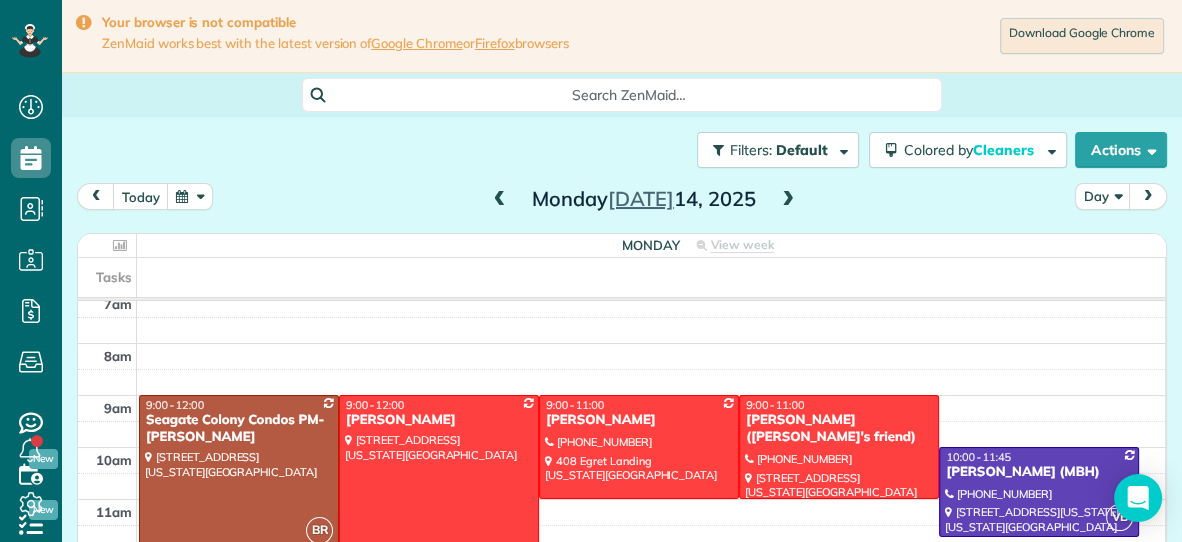 scroll, scrollTop: 0, scrollLeft: 0, axis: both 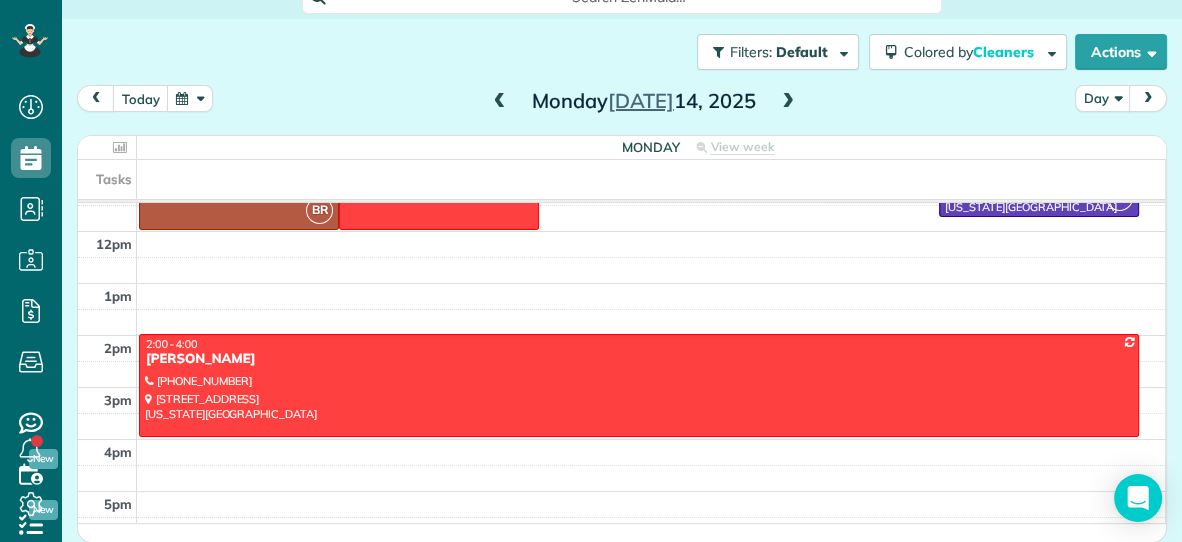 click at bounding box center [788, 102] 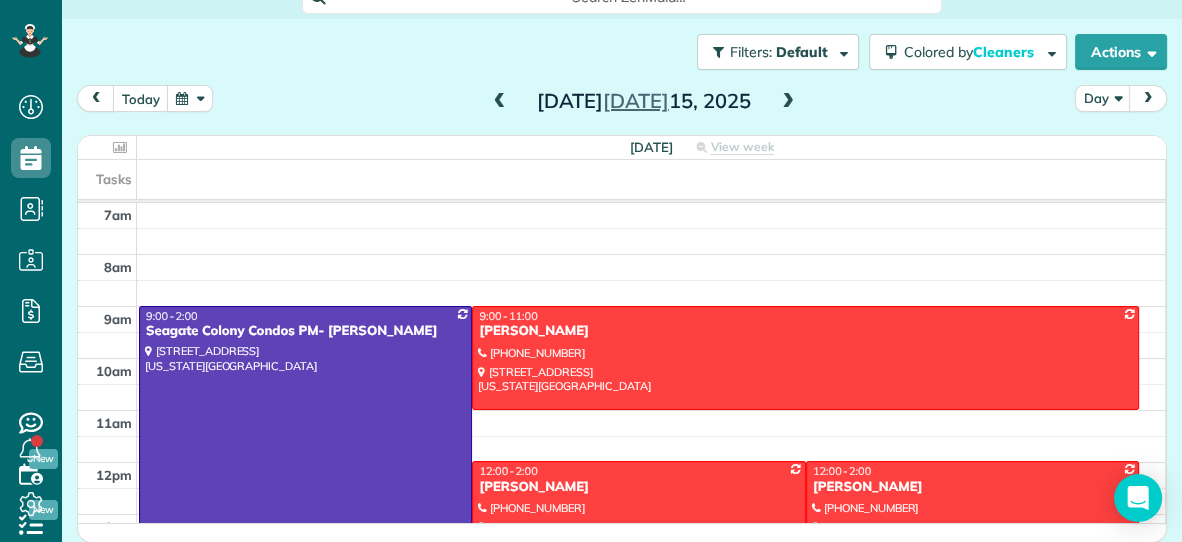 scroll, scrollTop: 20, scrollLeft: 0, axis: vertical 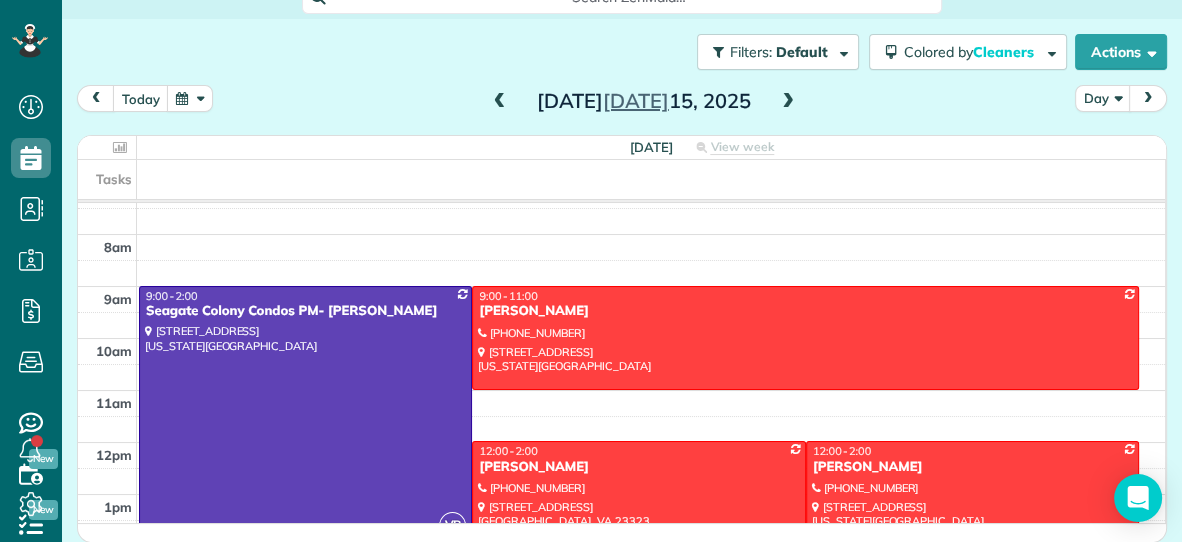 click at bounding box center [305, 415] 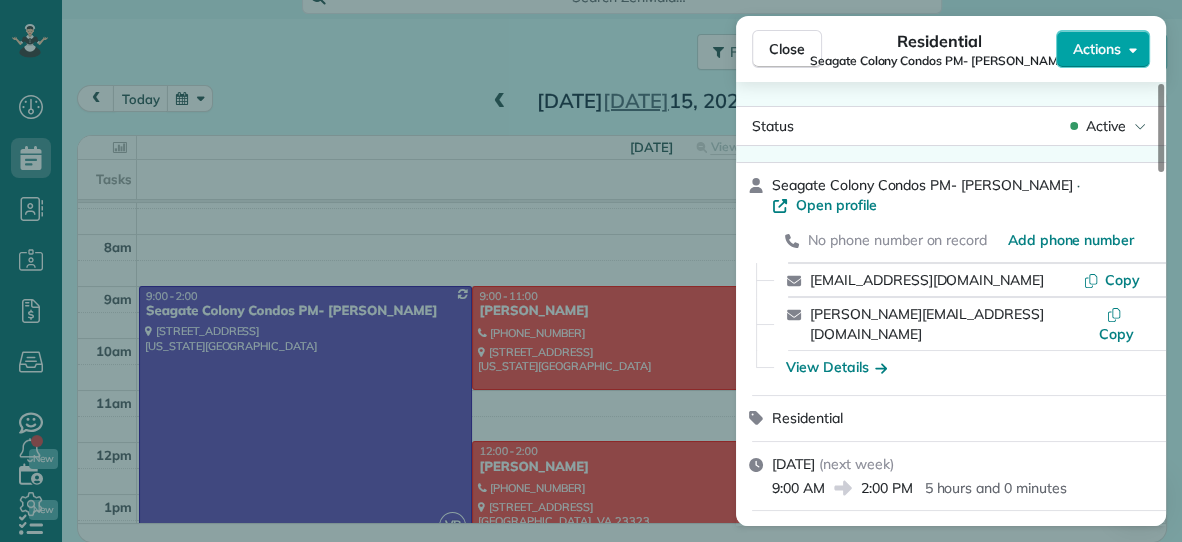 click on "Actions" at bounding box center (1097, 49) 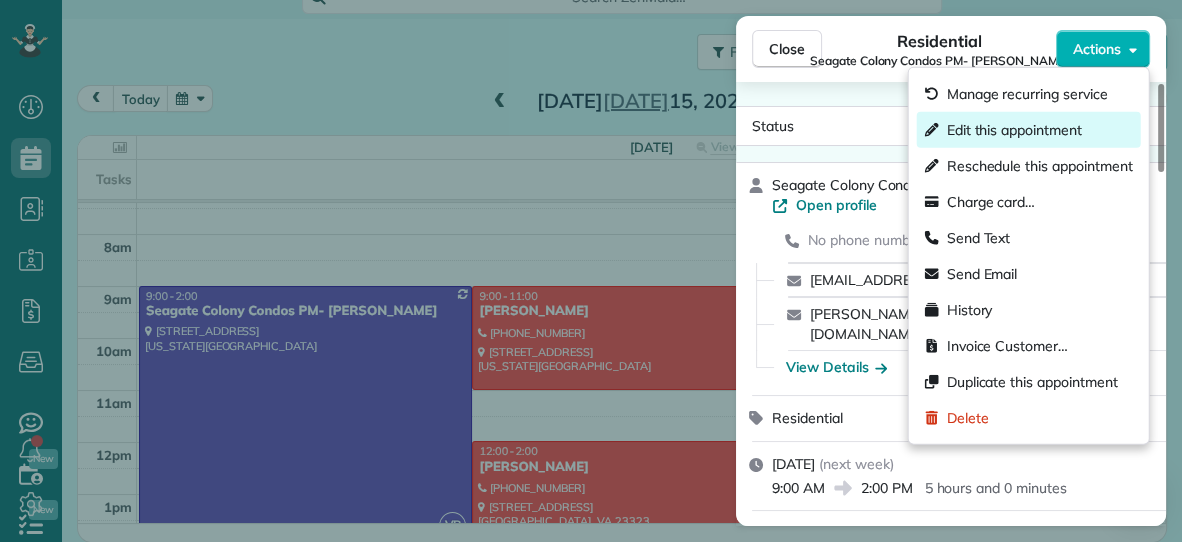 click on "Edit this appointment" at bounding box center [1014, 130] 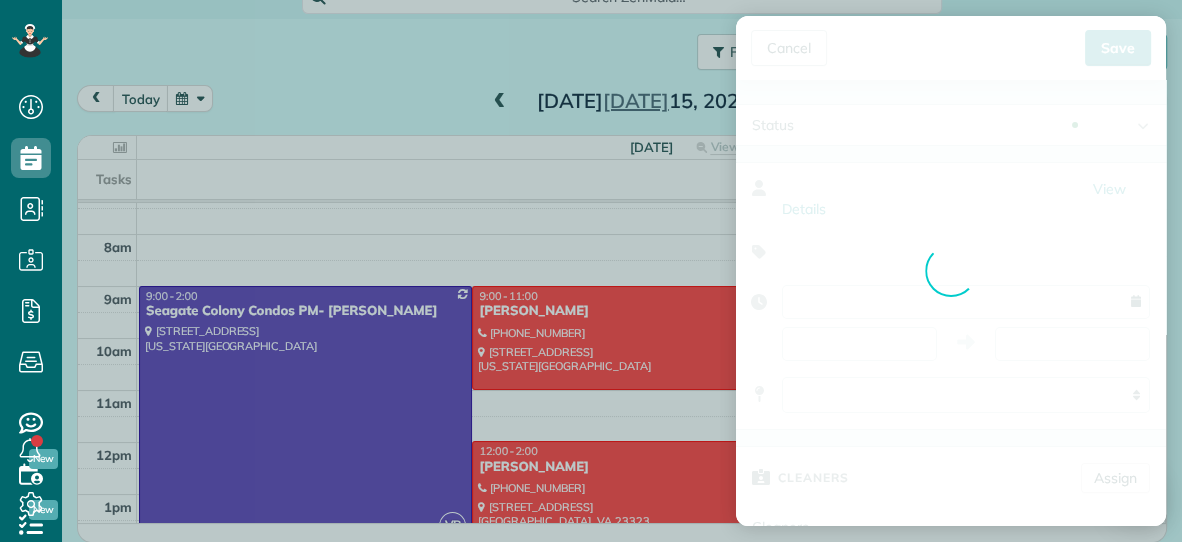 type on "**********" 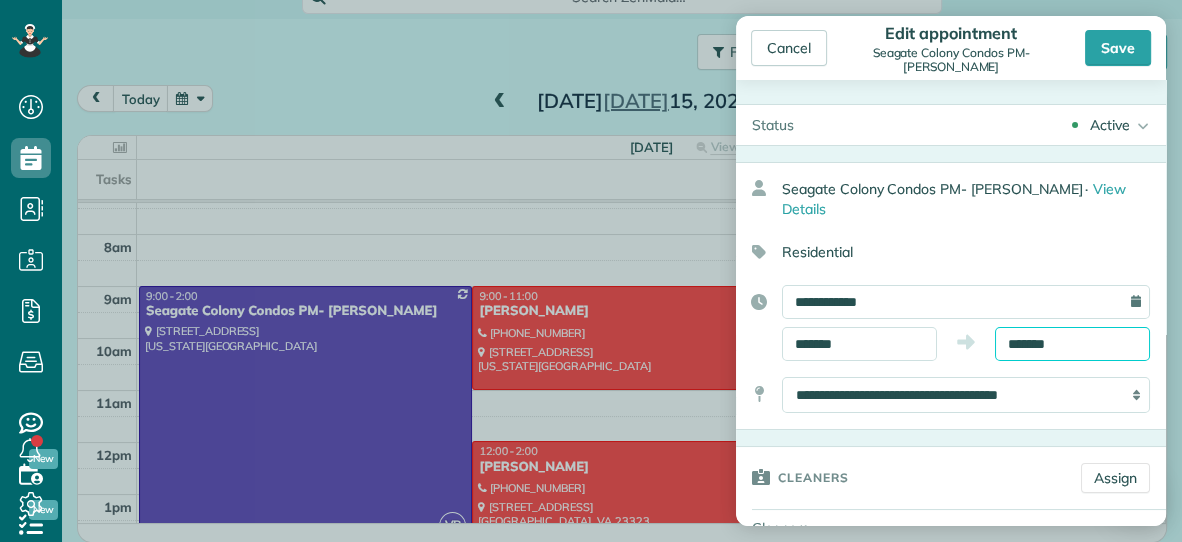 click on "*******" at bounding box center (1072, 344) 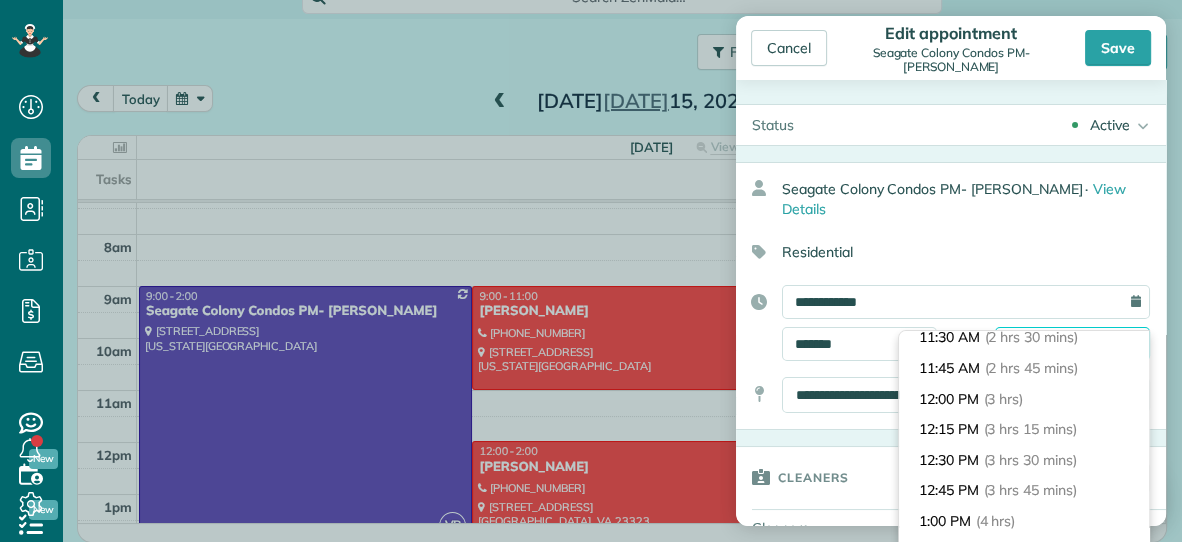 scroll, scrollTop: 328, scrollLeft: 0, axis: vertical 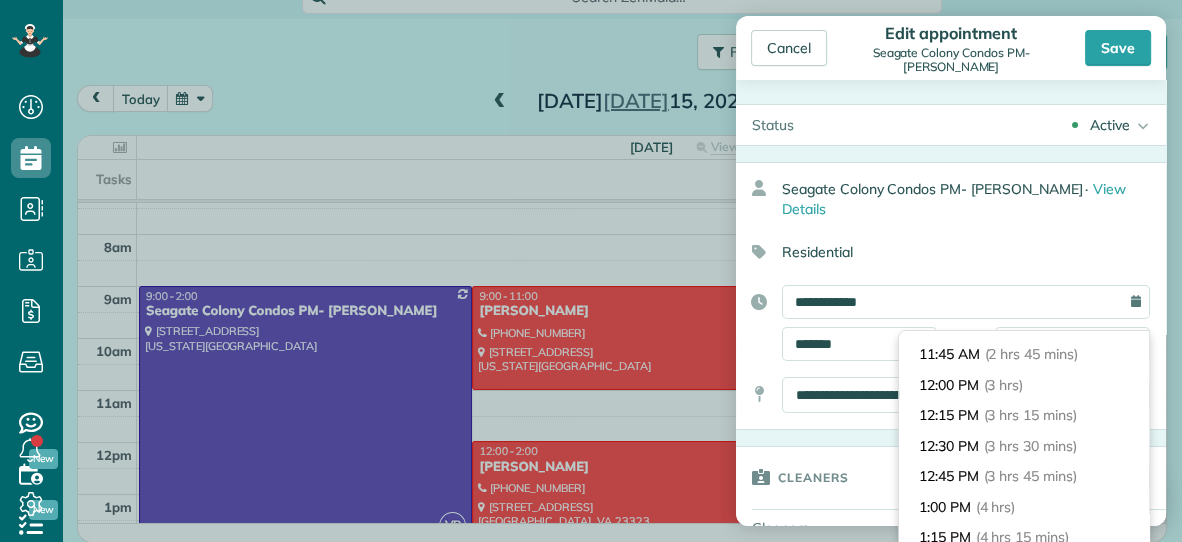 click on "(3 hrs)" at bounding box center (1004, 385) 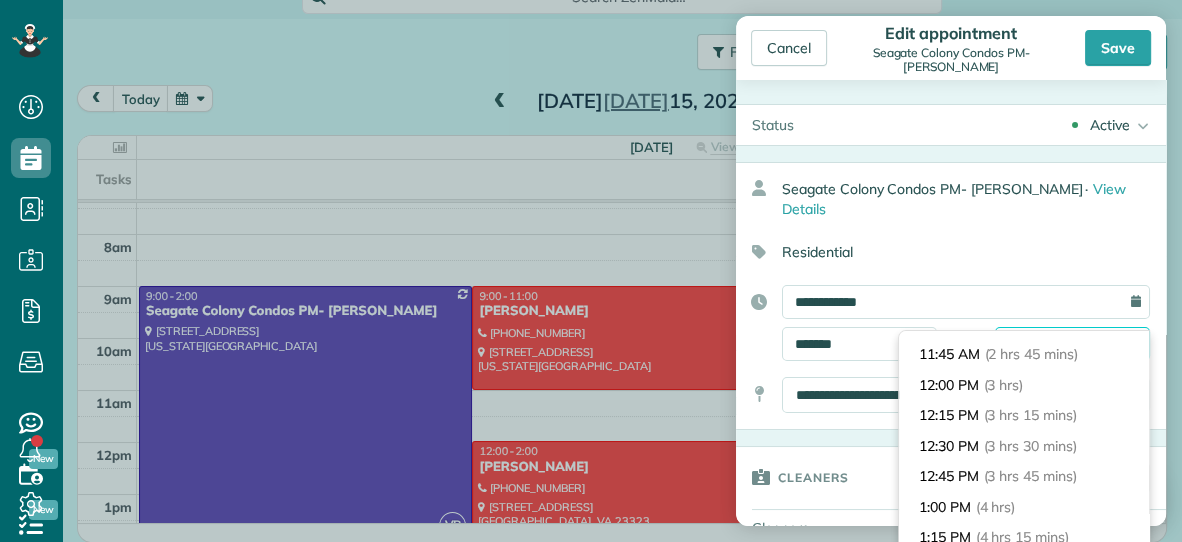 type on "********" 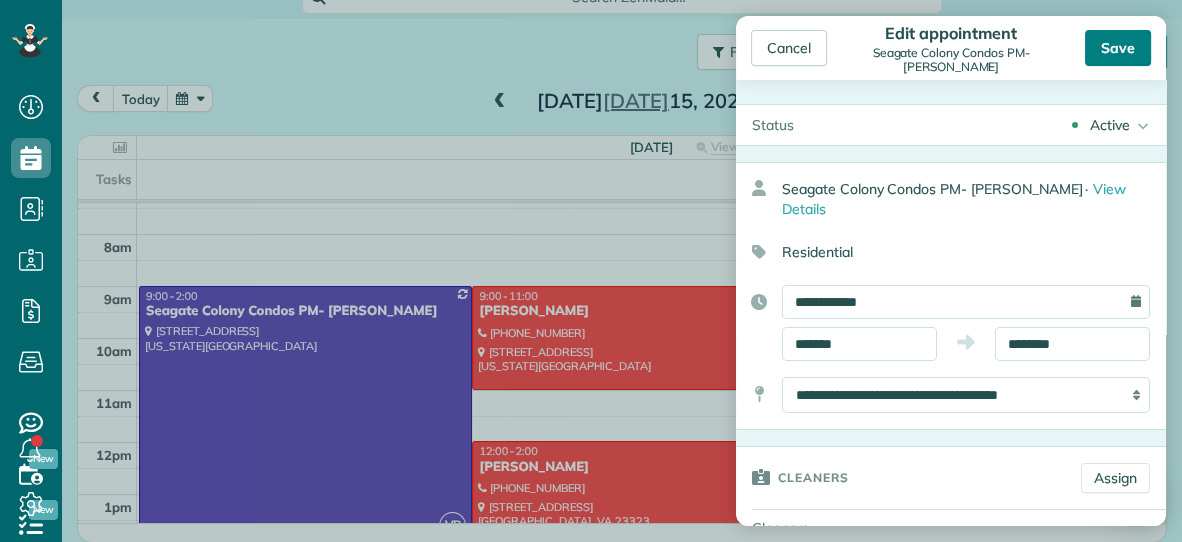 click on "Save" at bounding box center (1118, 48) 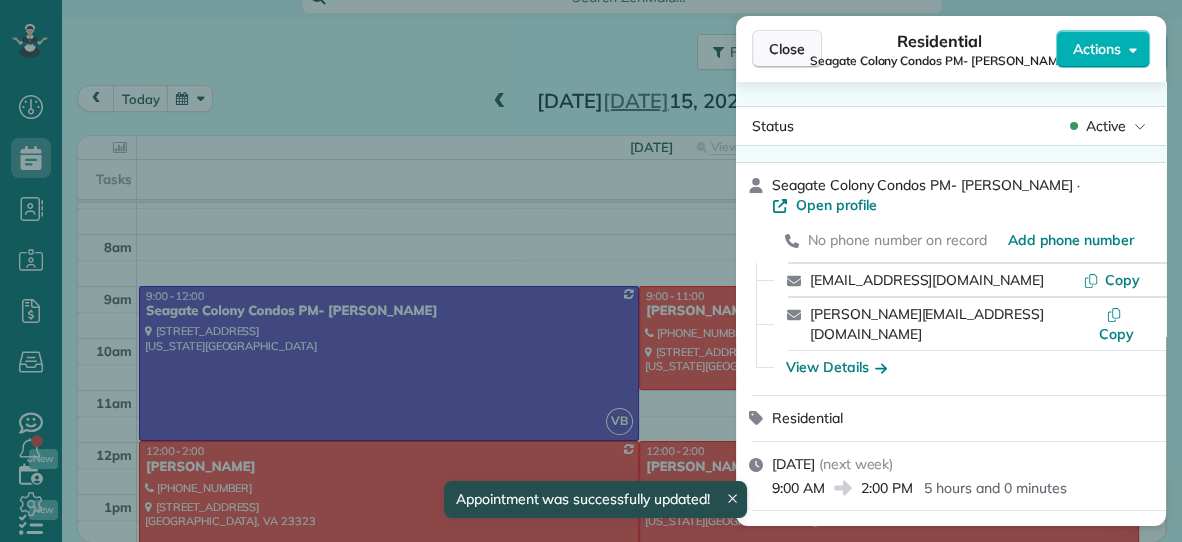 click on "Close" at bounding box center (787, 49) 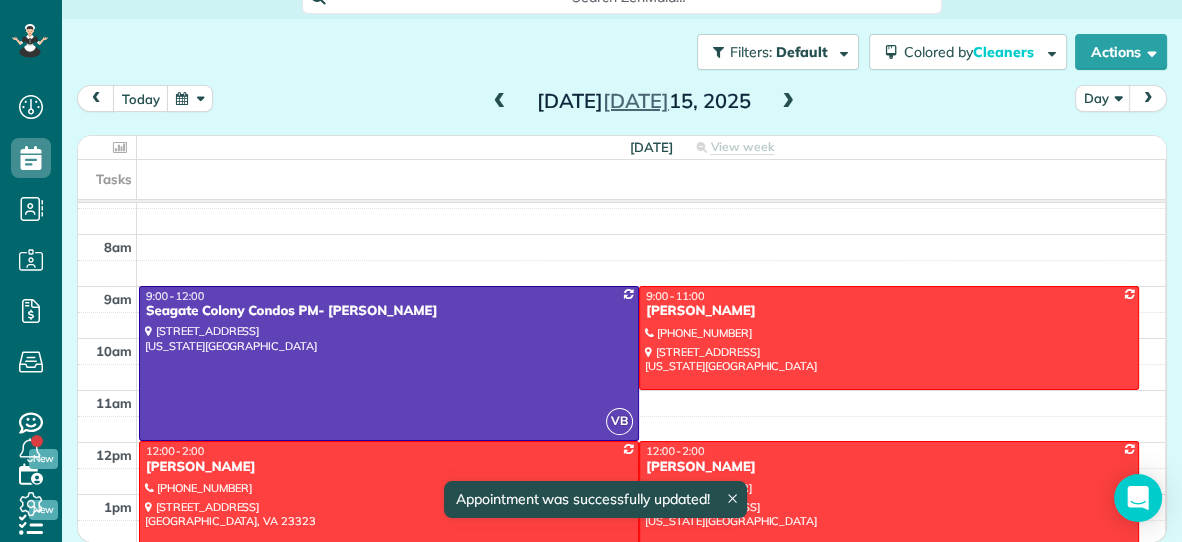 scroll, scrollTop: 96, scrollLeft: 0, axis: vertical 